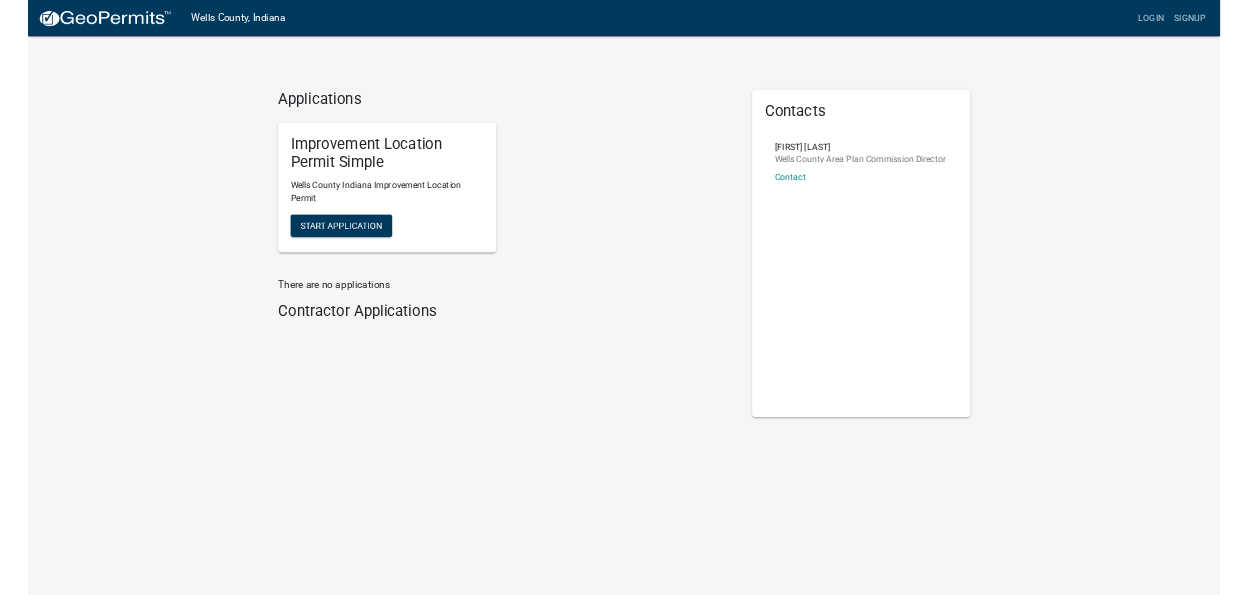 scroll, scrollTop: 0, scrollLeft: 0, axis: both 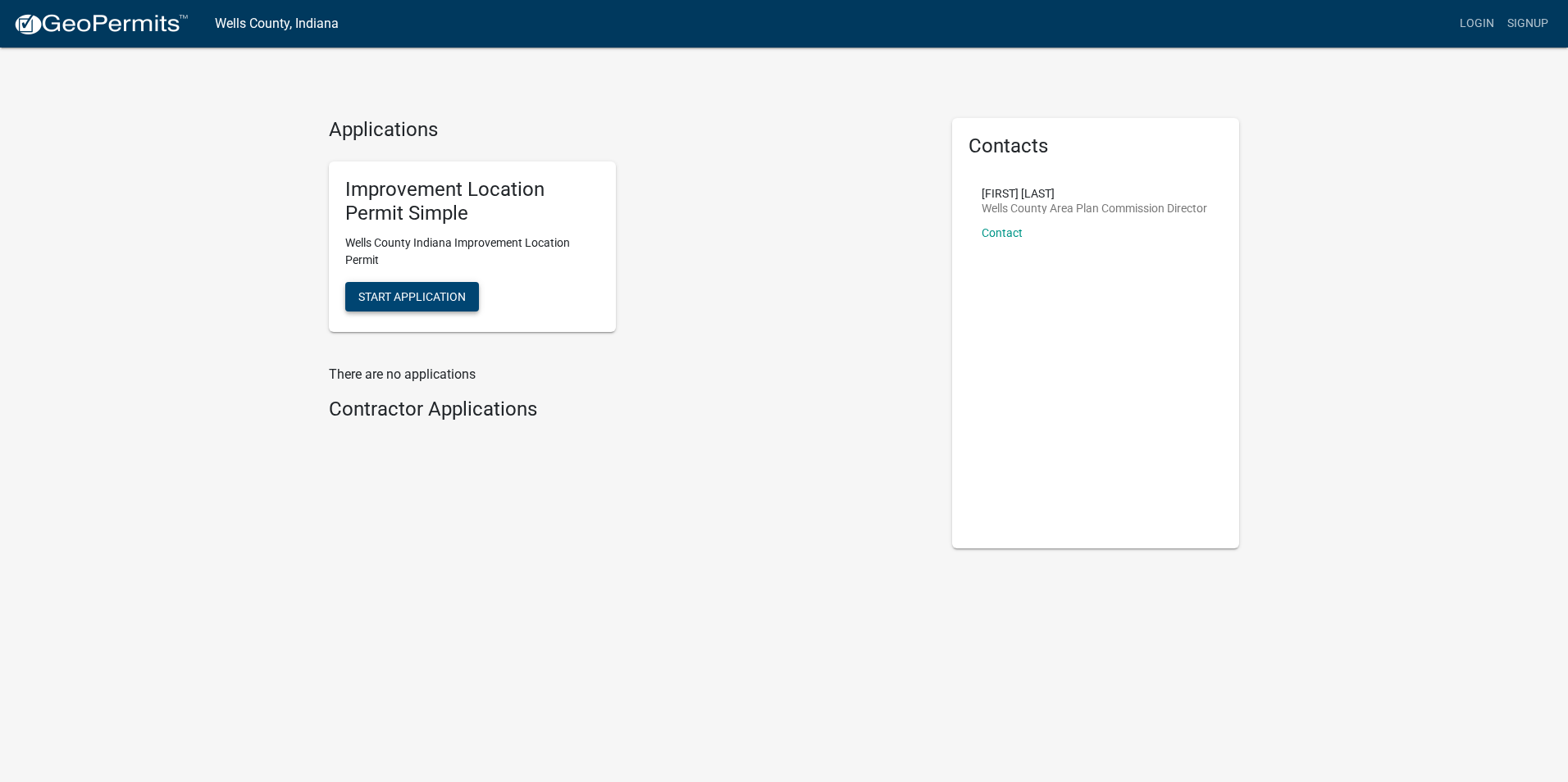 click on "Start Application" 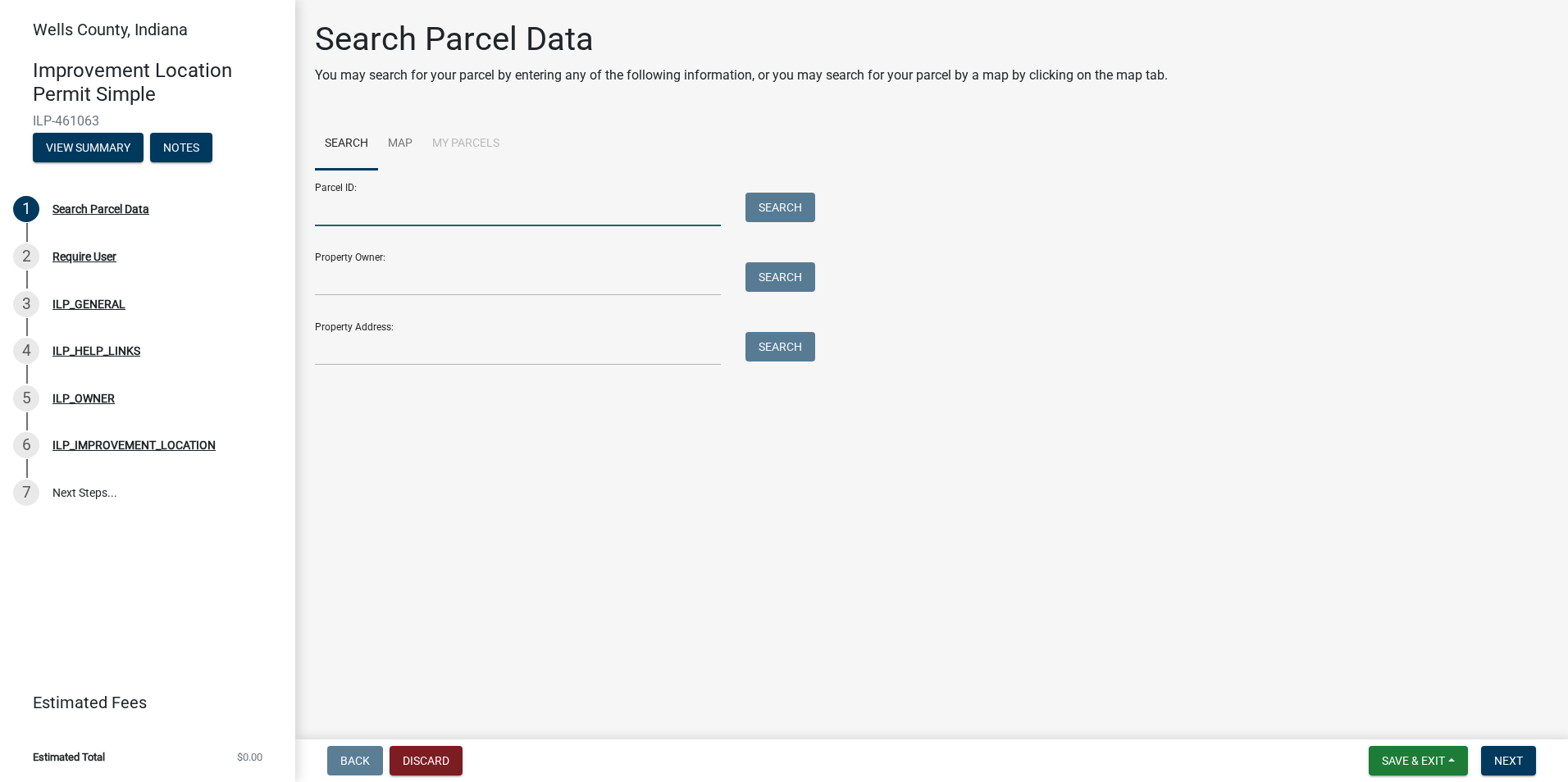 click on "Parcel ID:" at bounding box center (517, 209) 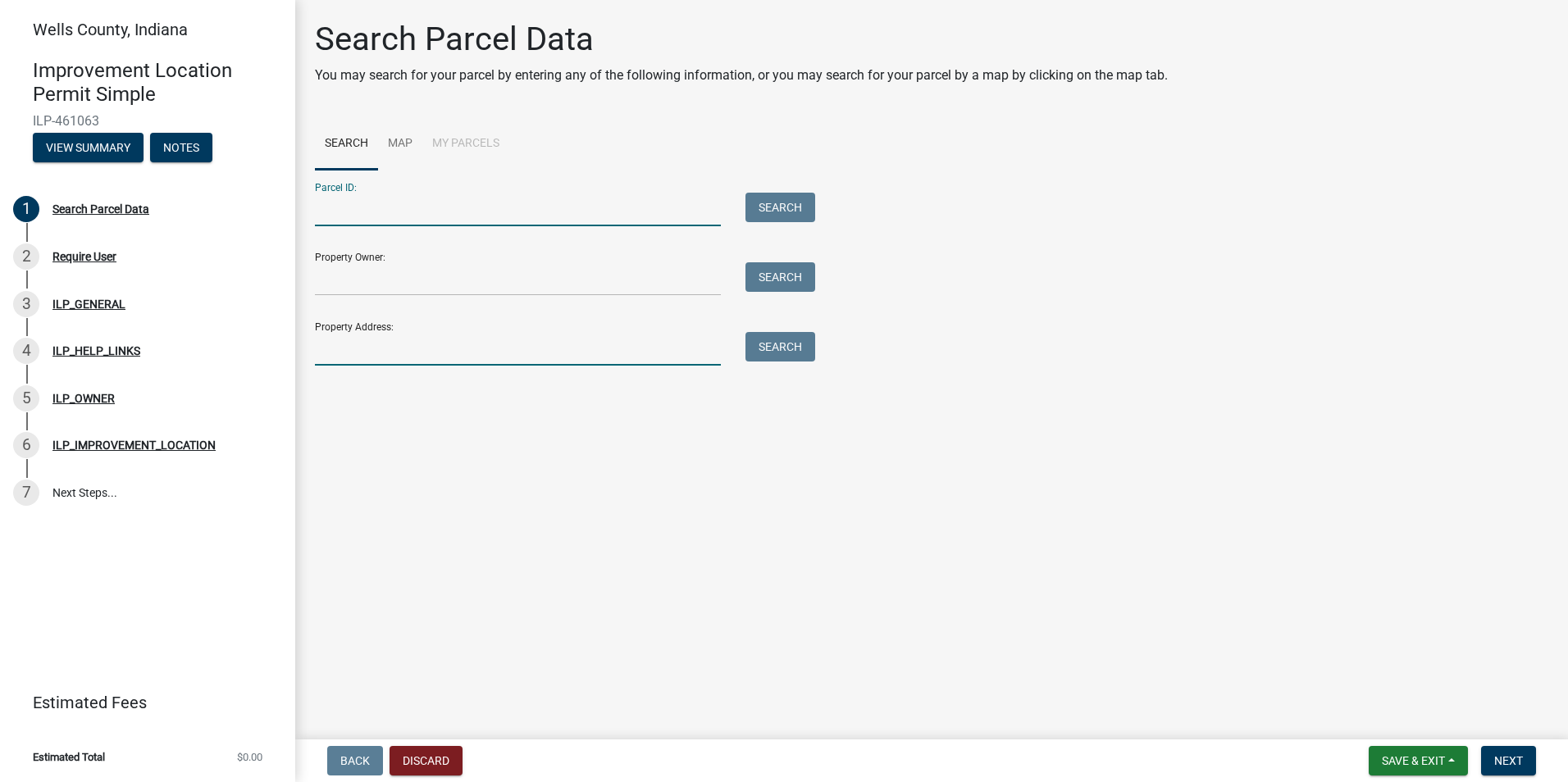 click on "Property Address:" at bounding box center (517, 348) 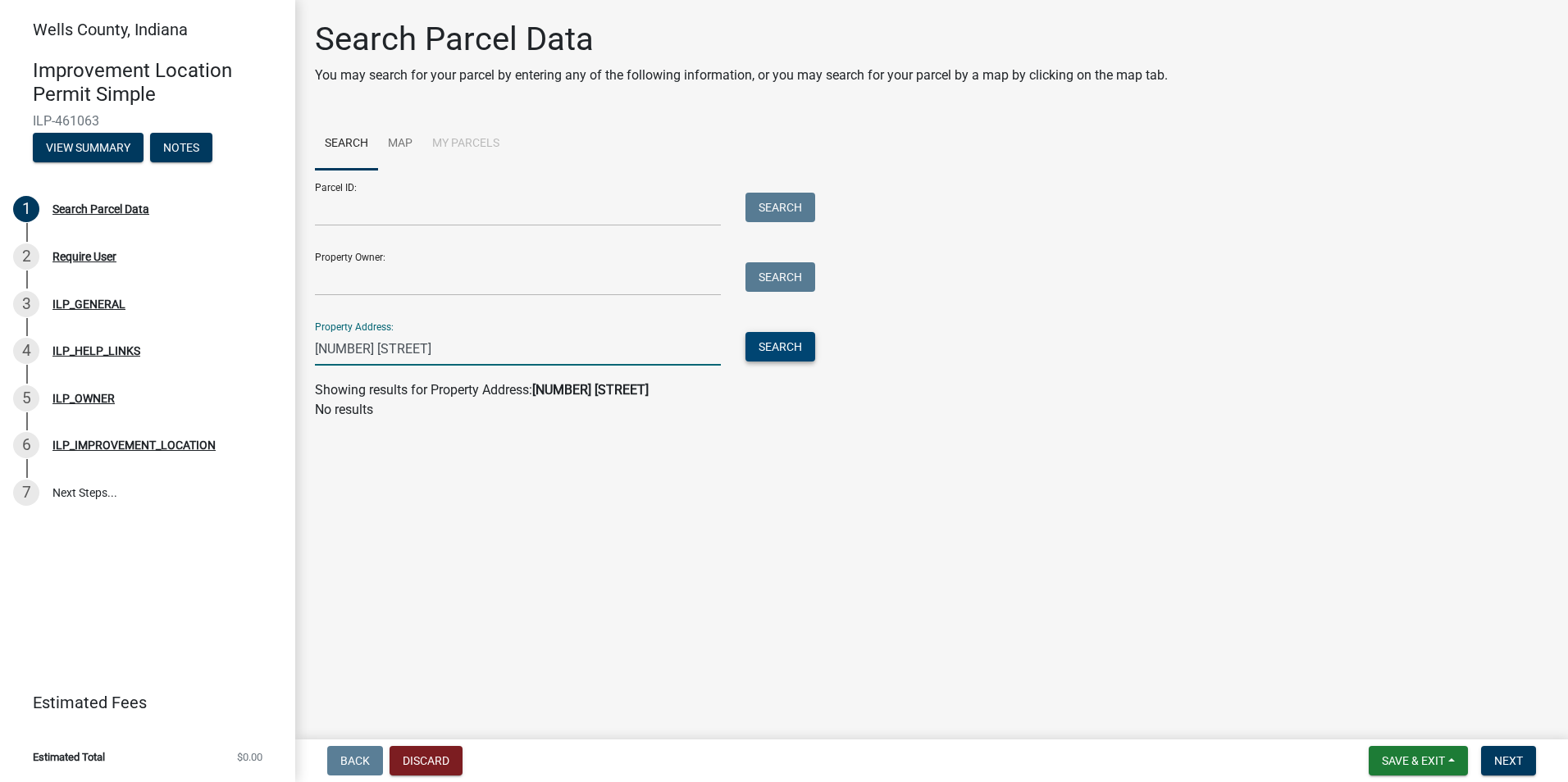type on "1426 south main st" 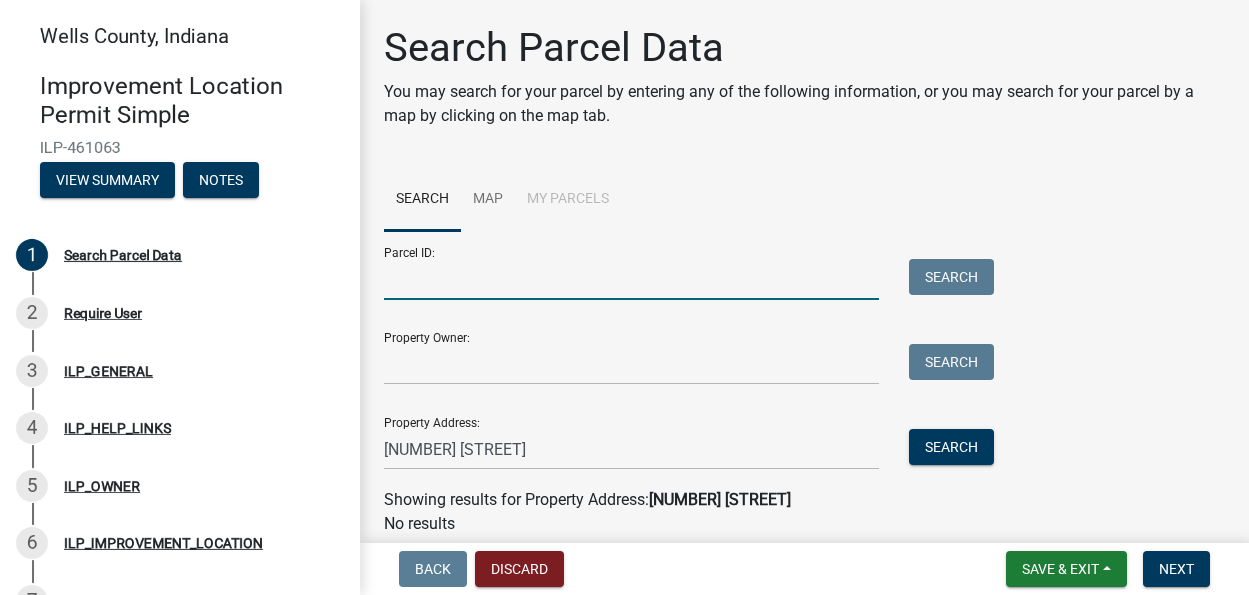 click on "Parcel ID:" at bounding box center (631, 279) 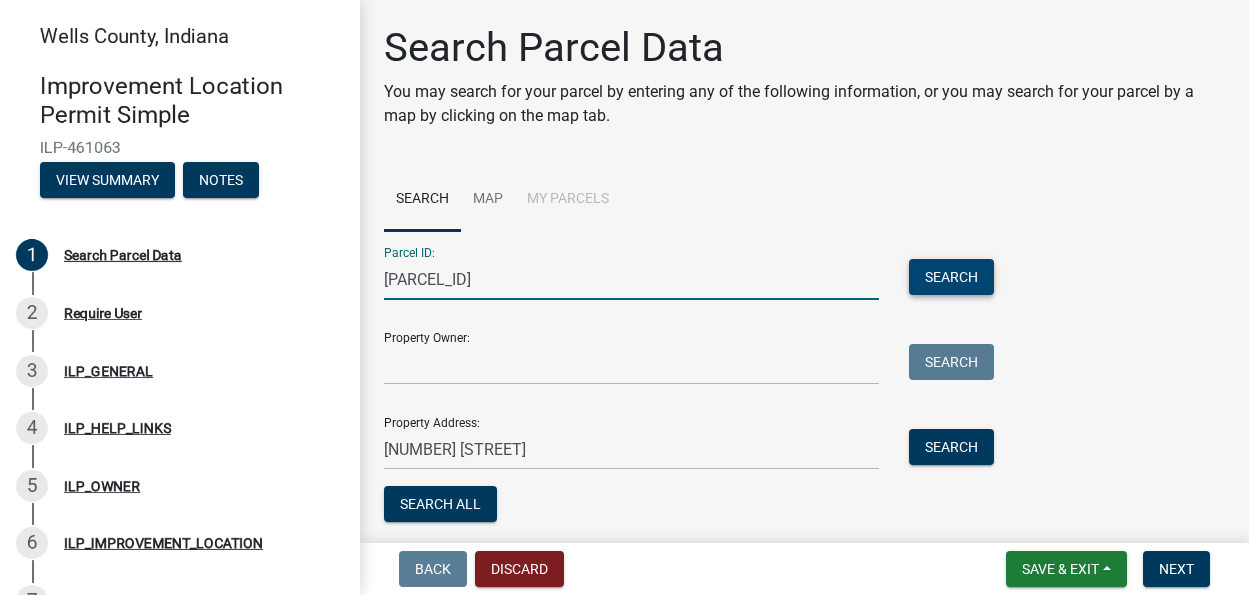 type on "[NUMBER]" 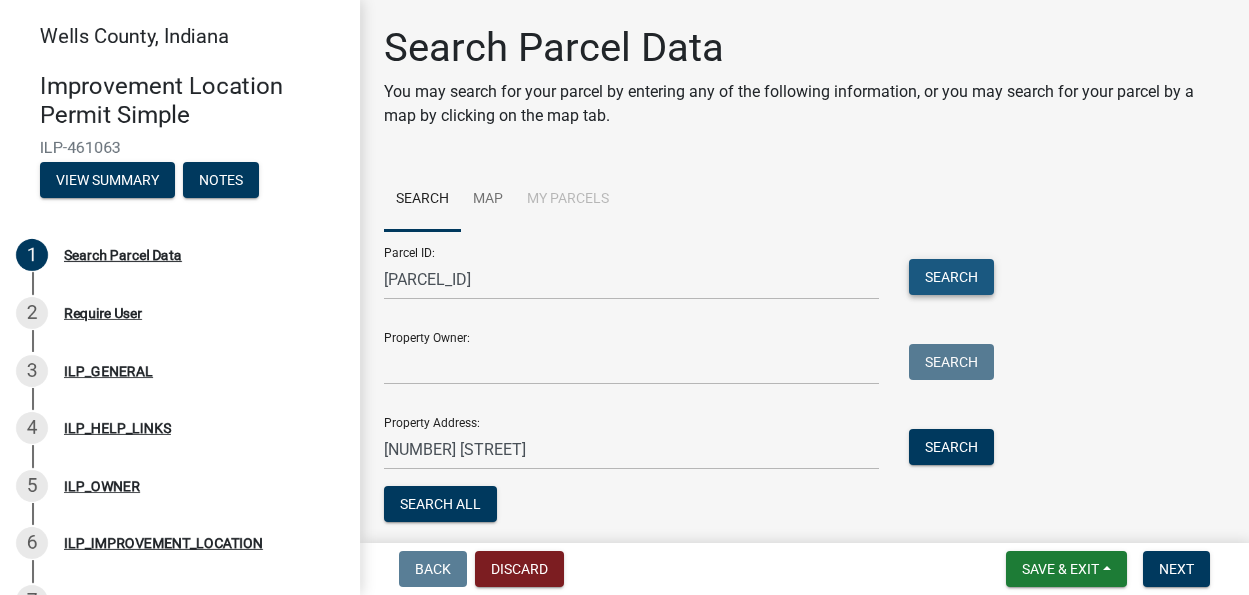 click on "Search" at bounding box center [951, 277] 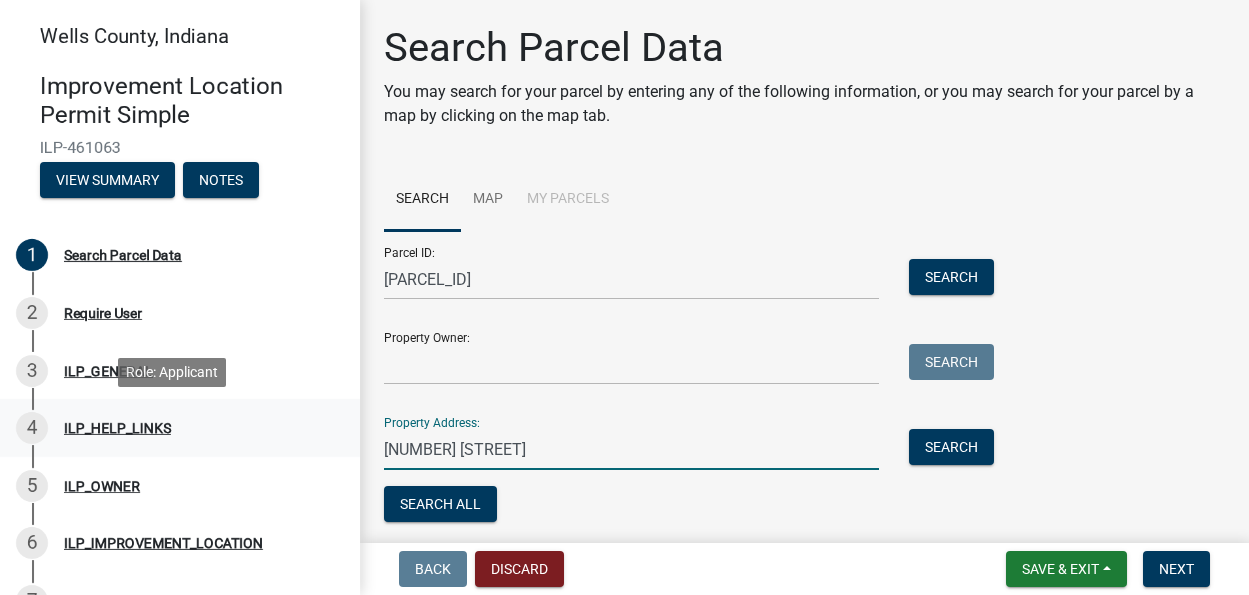 drag, startPoint x: 543, startPoint y: 450, endPoint x: 289, endPoint y: 443, distance: 254.09644 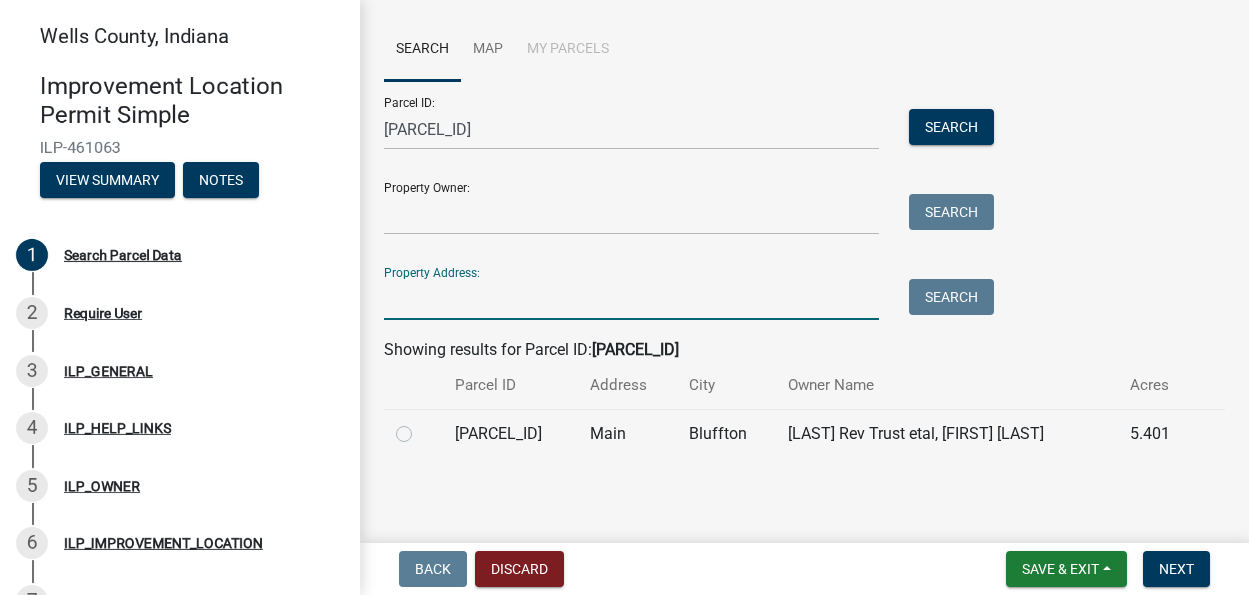 scroll, scrollTop: 151, scrollLeft: 0, axis: vertical 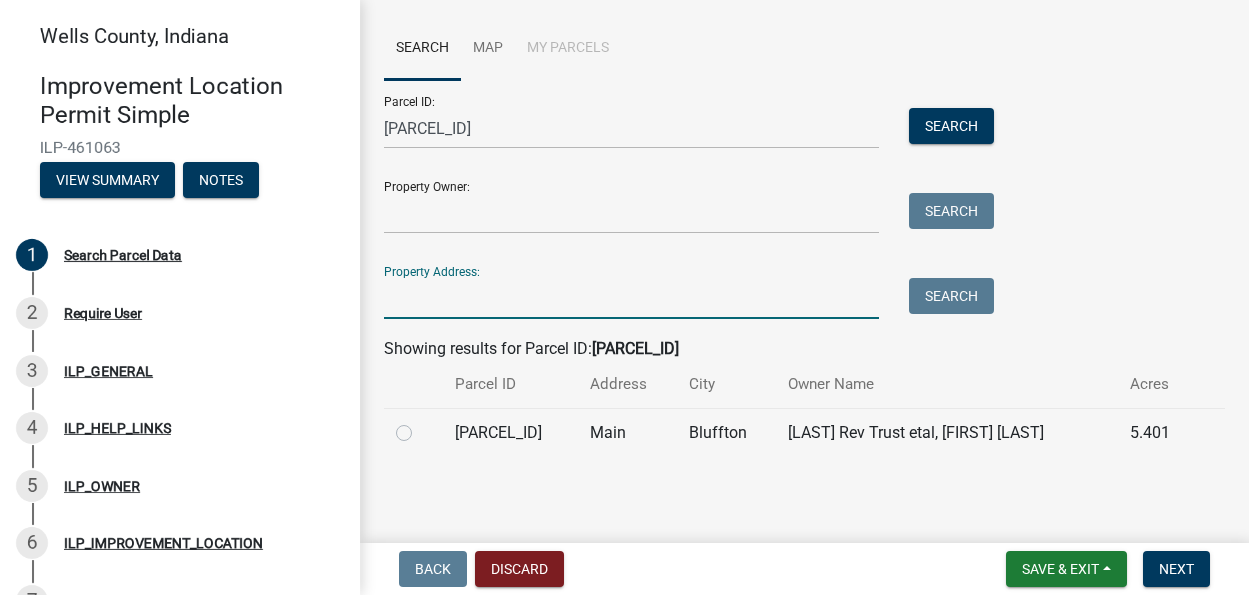 type 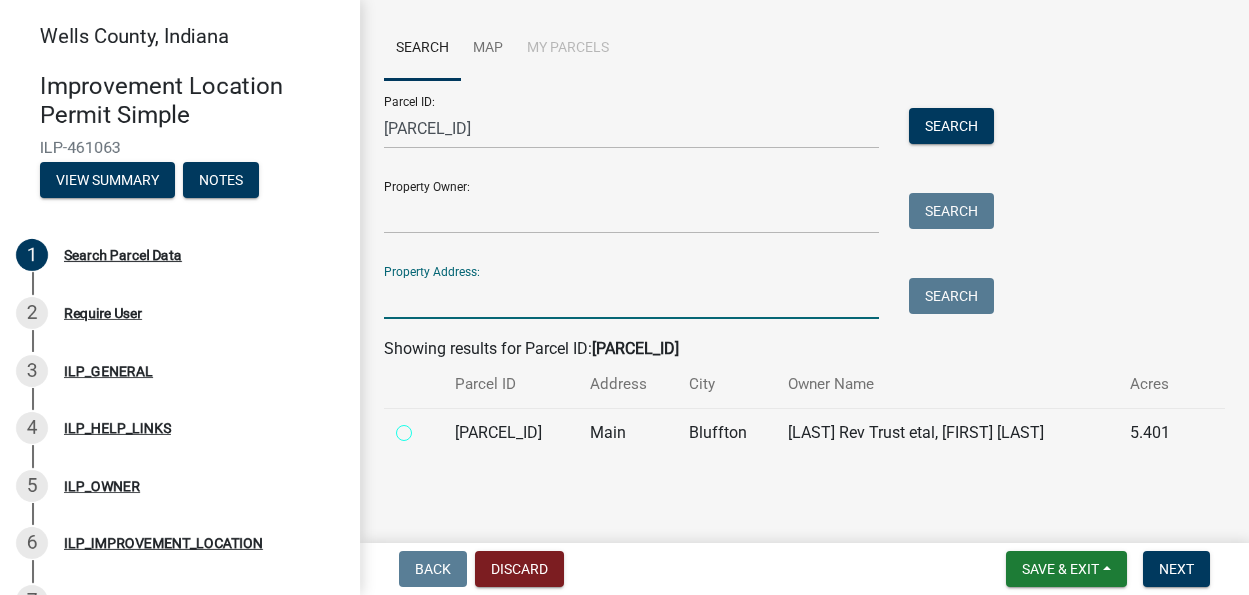 click at bounding box center [426, 427] 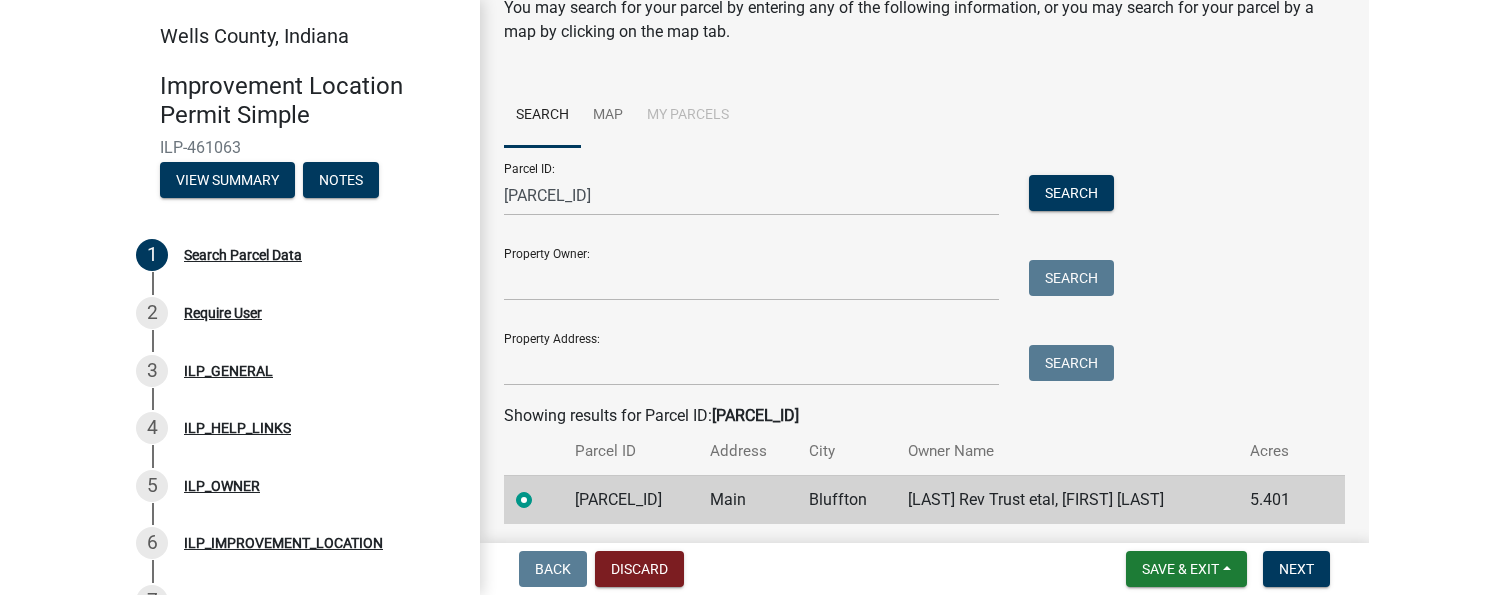 scroll, scrollTop: 151, scrollLeft: 0, axis: vertical 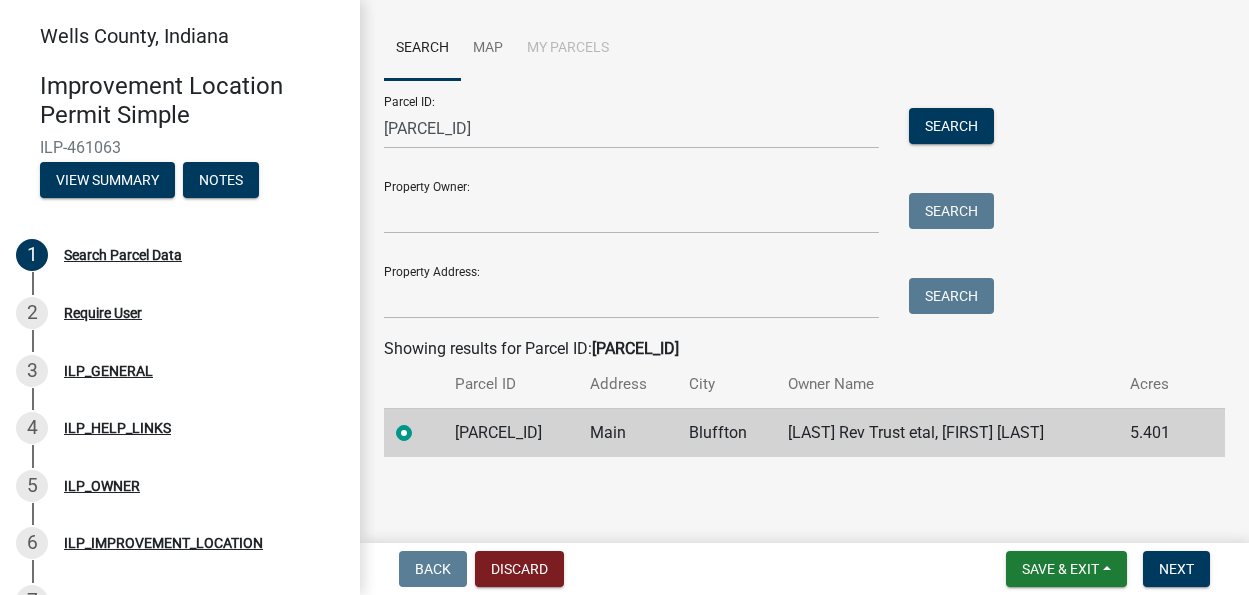 click on "Internet Explorer does NOT work with GeoPermits. Get a new browser for
more security, speed and to use this site.
Update your browser
Wells County, Indiana Improvement Location Permit Simple  ILP-461063   View Summary   Notes   1     Search Parcel Data   2     Require User   3     ILP_GENERAL   4     ILP_HELP_LINKS   5     ILP_OWNER   6     ILP_IMPROVEMENT_LOCATION   7   Next Steps...  Estimated Fees Estimated Total $0.00 Search Parcel Data You may search for your parcel by entering any of the following information, or you may search for your parcel by a map by clicking on the map tab. Search Map My Parcels  Parcel ID:  90-08-09-100-025.000-004  Search   Property Owner:   Search   Property Address:   Search  Showing results for Parcel ID:  90-08-09-100-025.000-004 Parcel ID Address City Owner Name Acres 90-08-09-100-025.000-004 Main Bluffton Jackson Rev Trust etal, Mary Alice  5.401  Back" at bounding box center [624, 297] 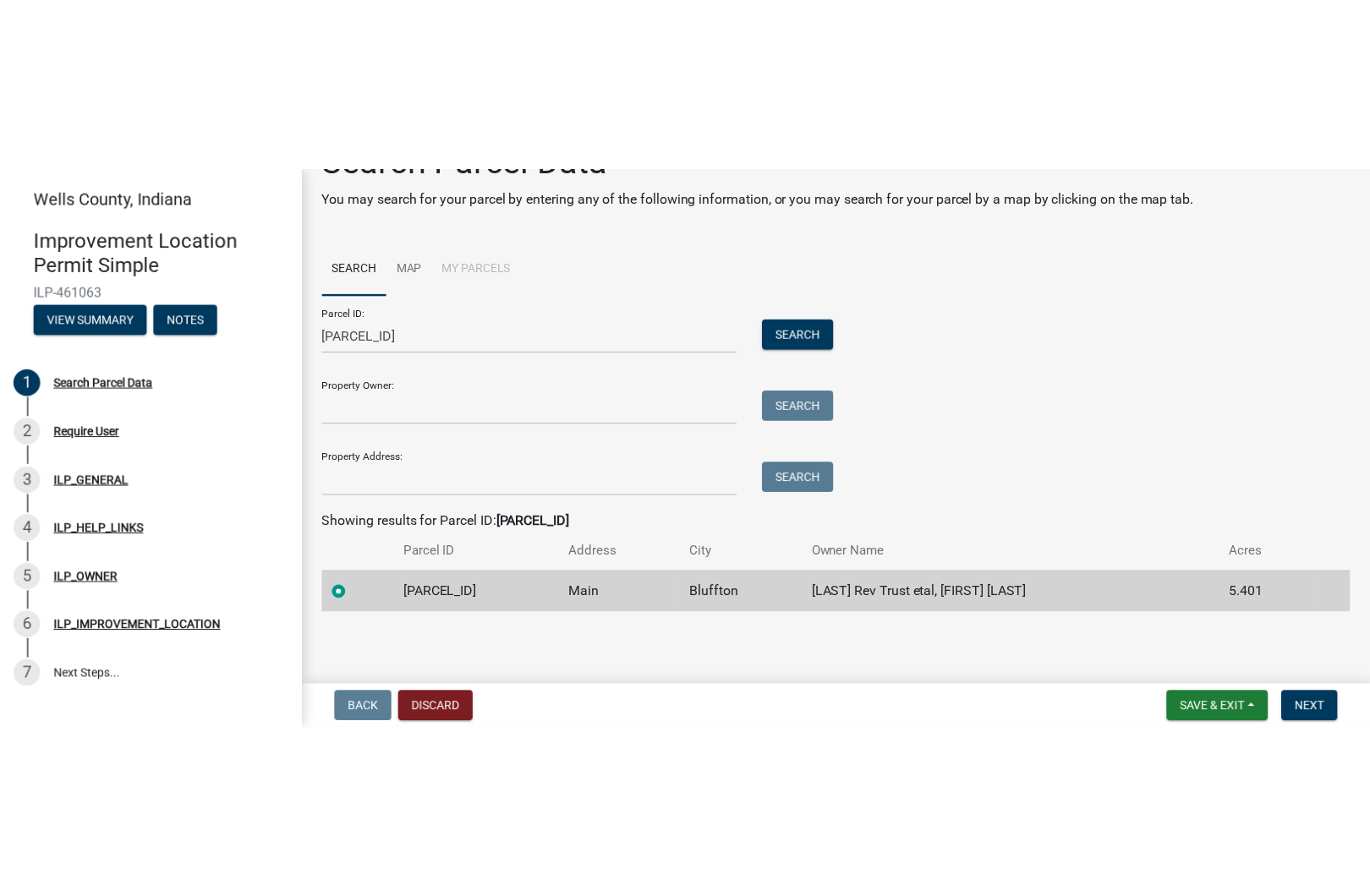 scroll, scrollTop: 0, scrollLeft: 0, axis: both 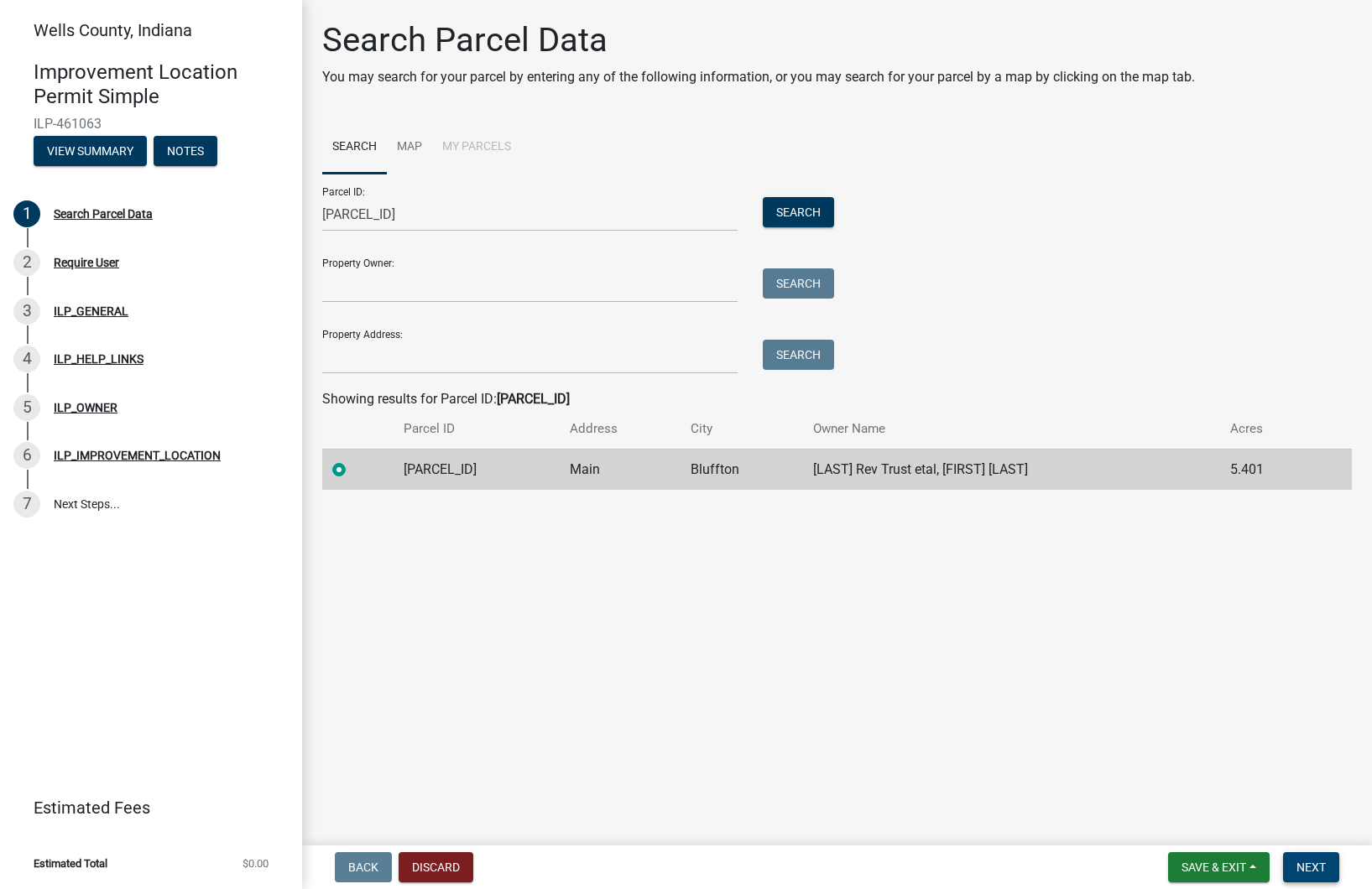 click on "Next" at bounding box center [1311, 867] 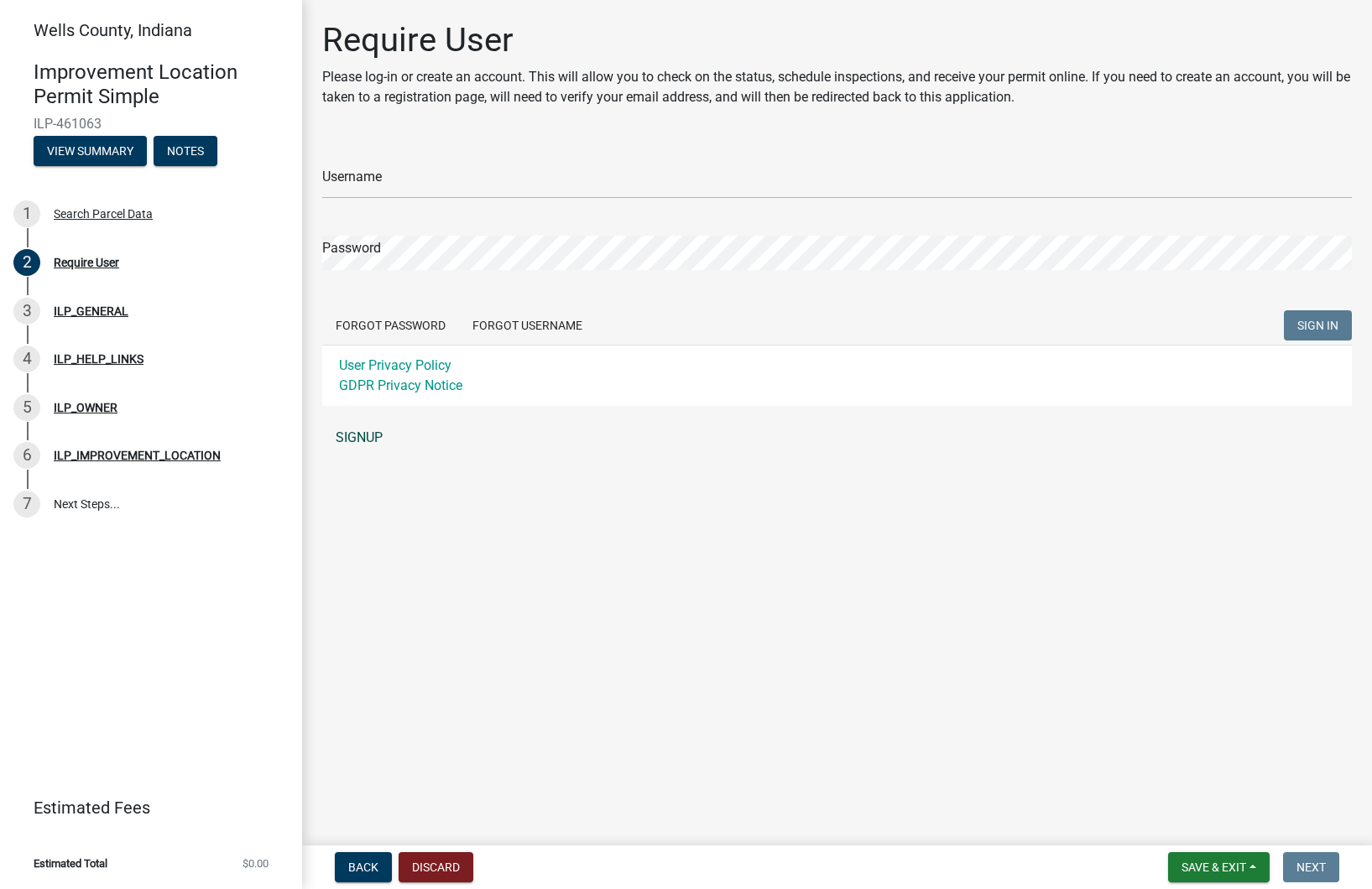 click on "SIGNUP" 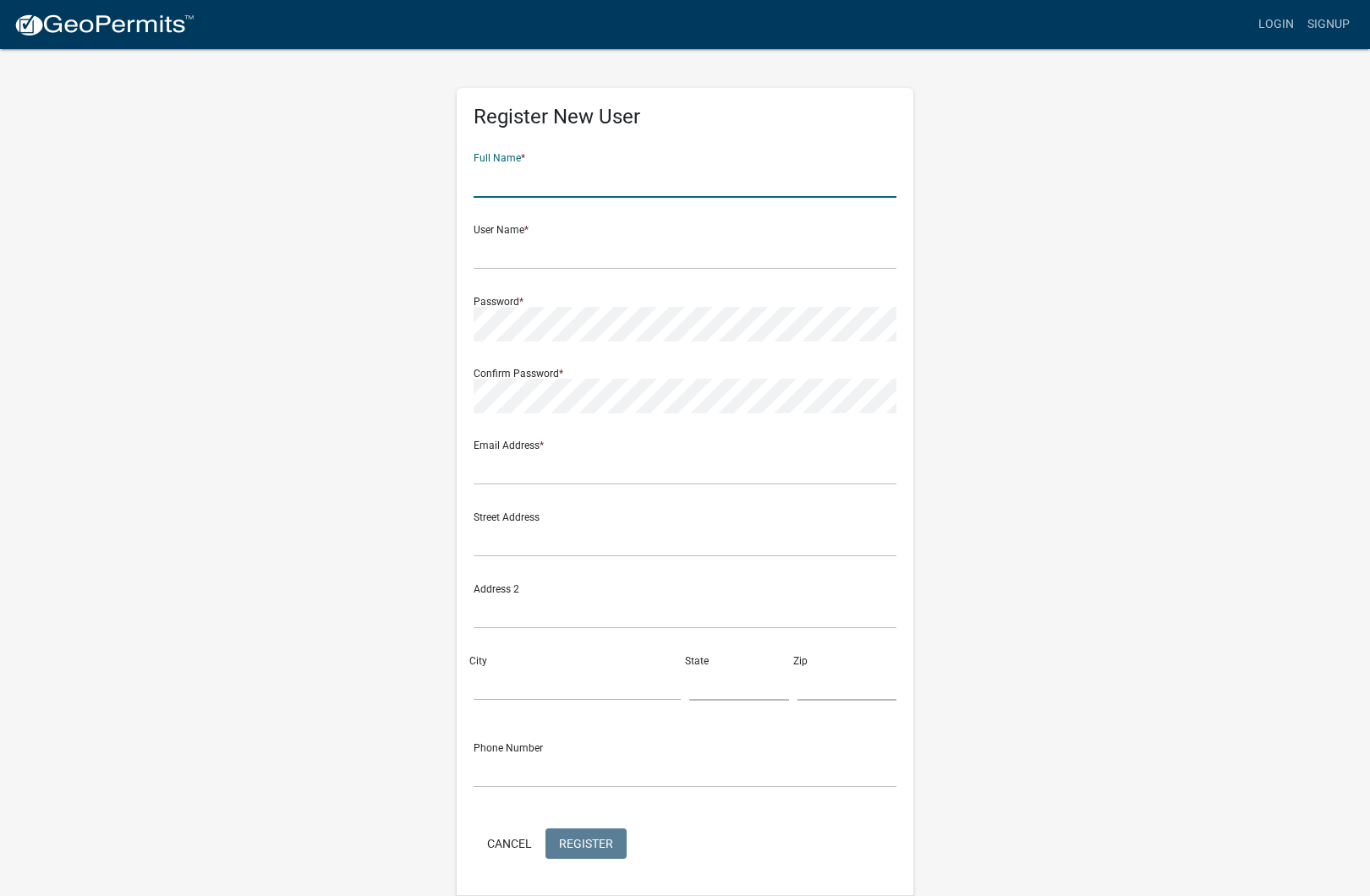 click 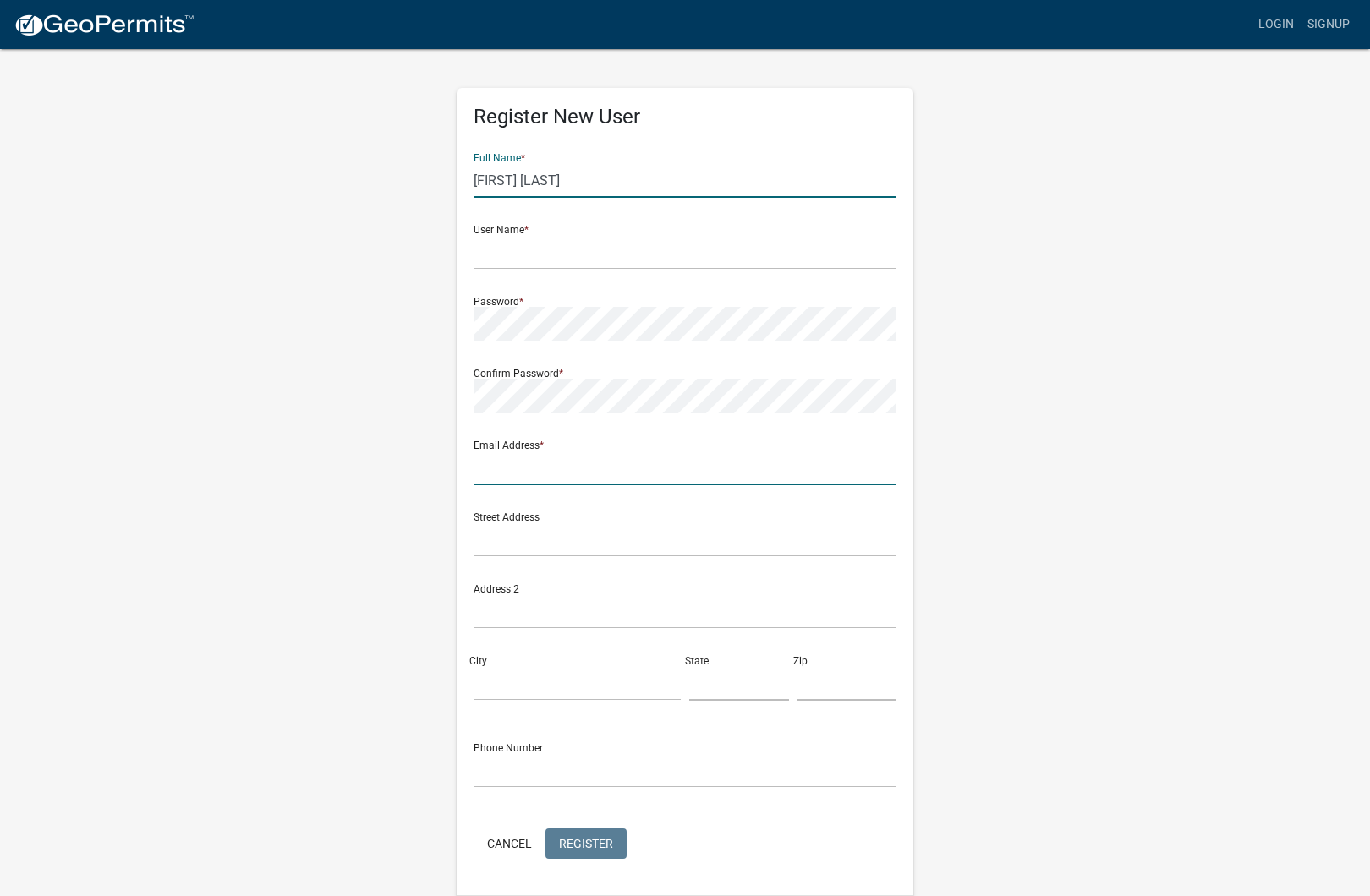 type on "laurance.lane@cesoinc.com" 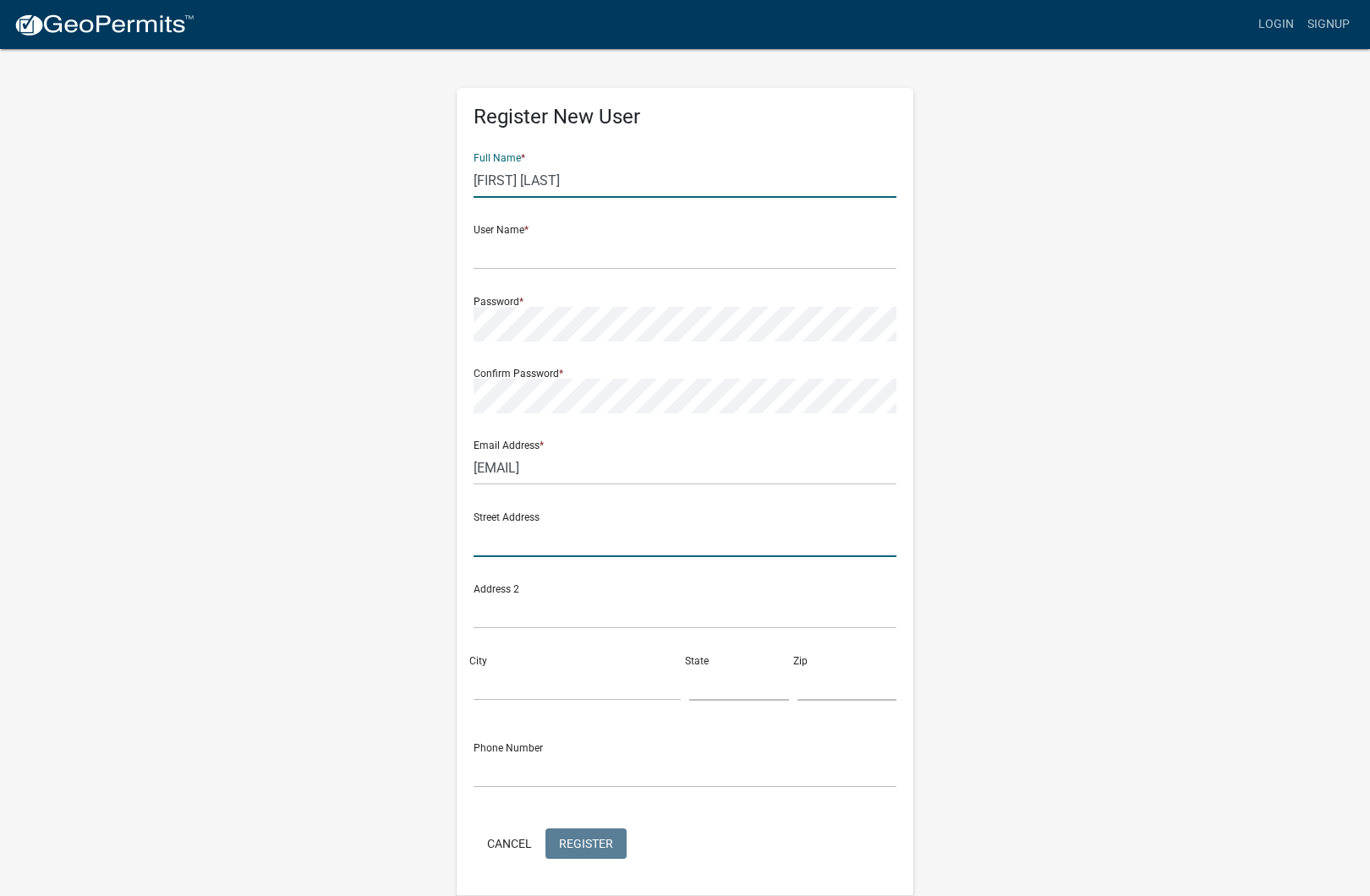 type on "216 Centerview Dr. #150 #150" 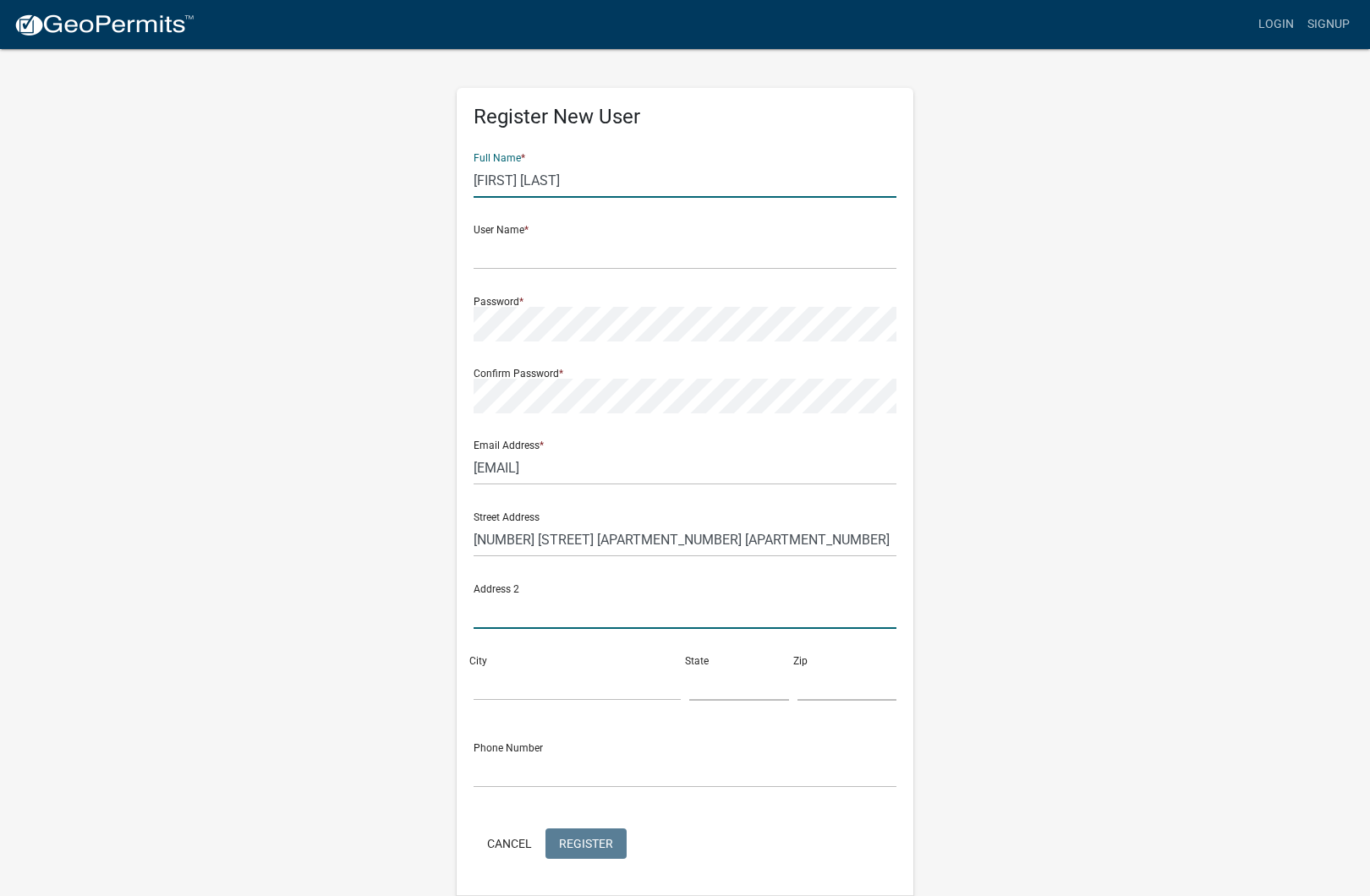 type on "#150" 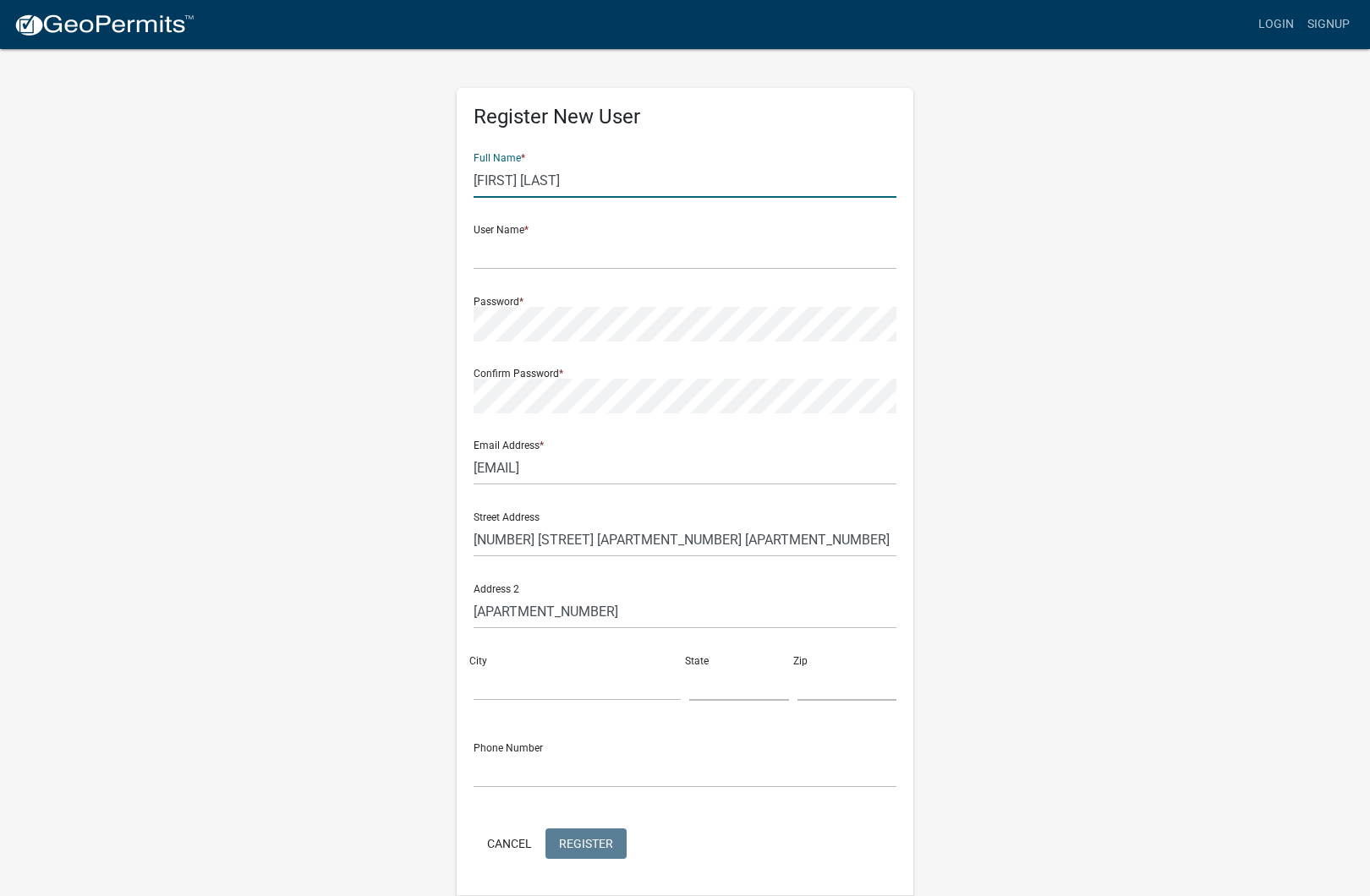 type on "Brentwood" 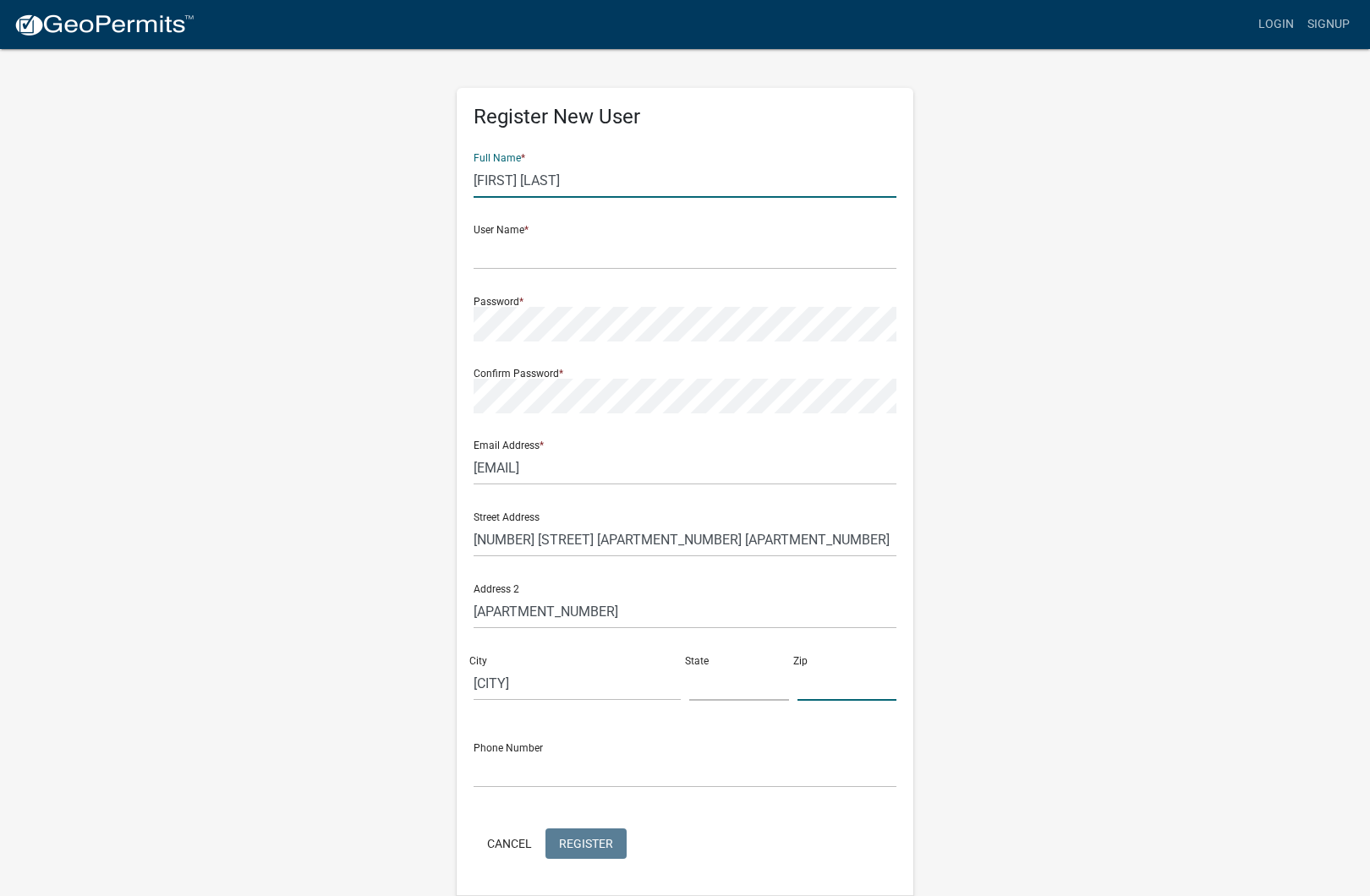 type on "37027" 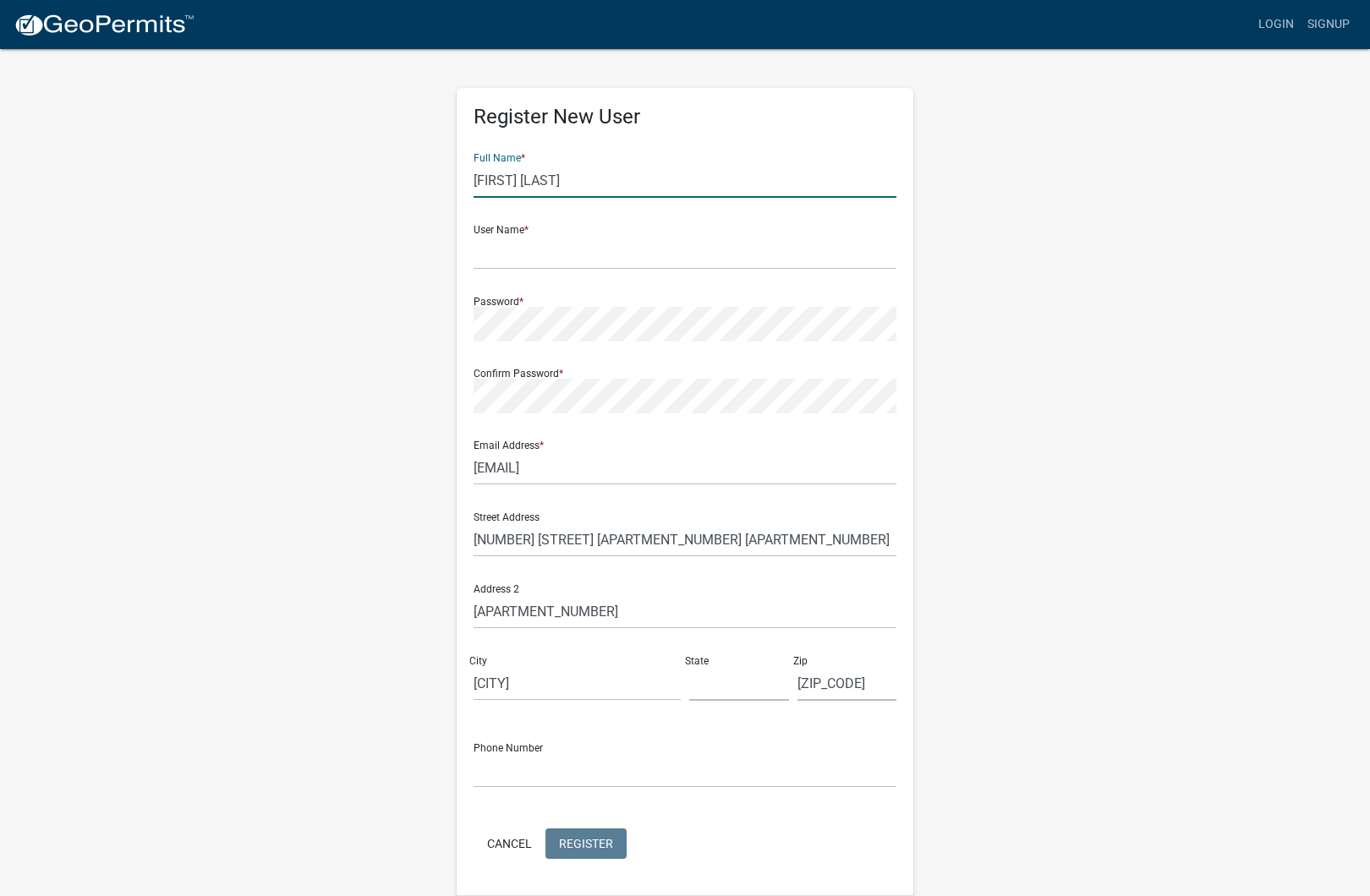 type on "6154358584" 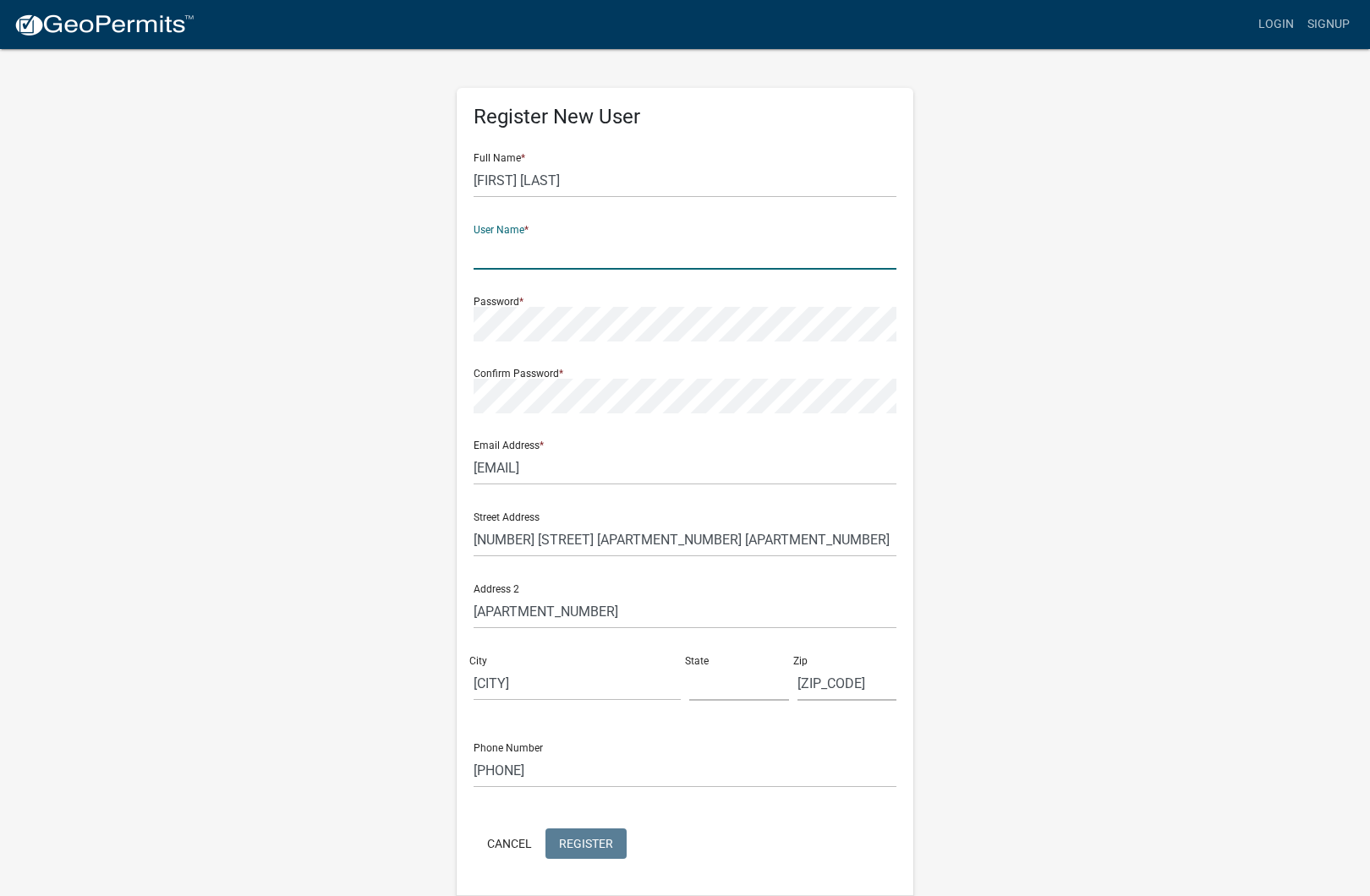 click 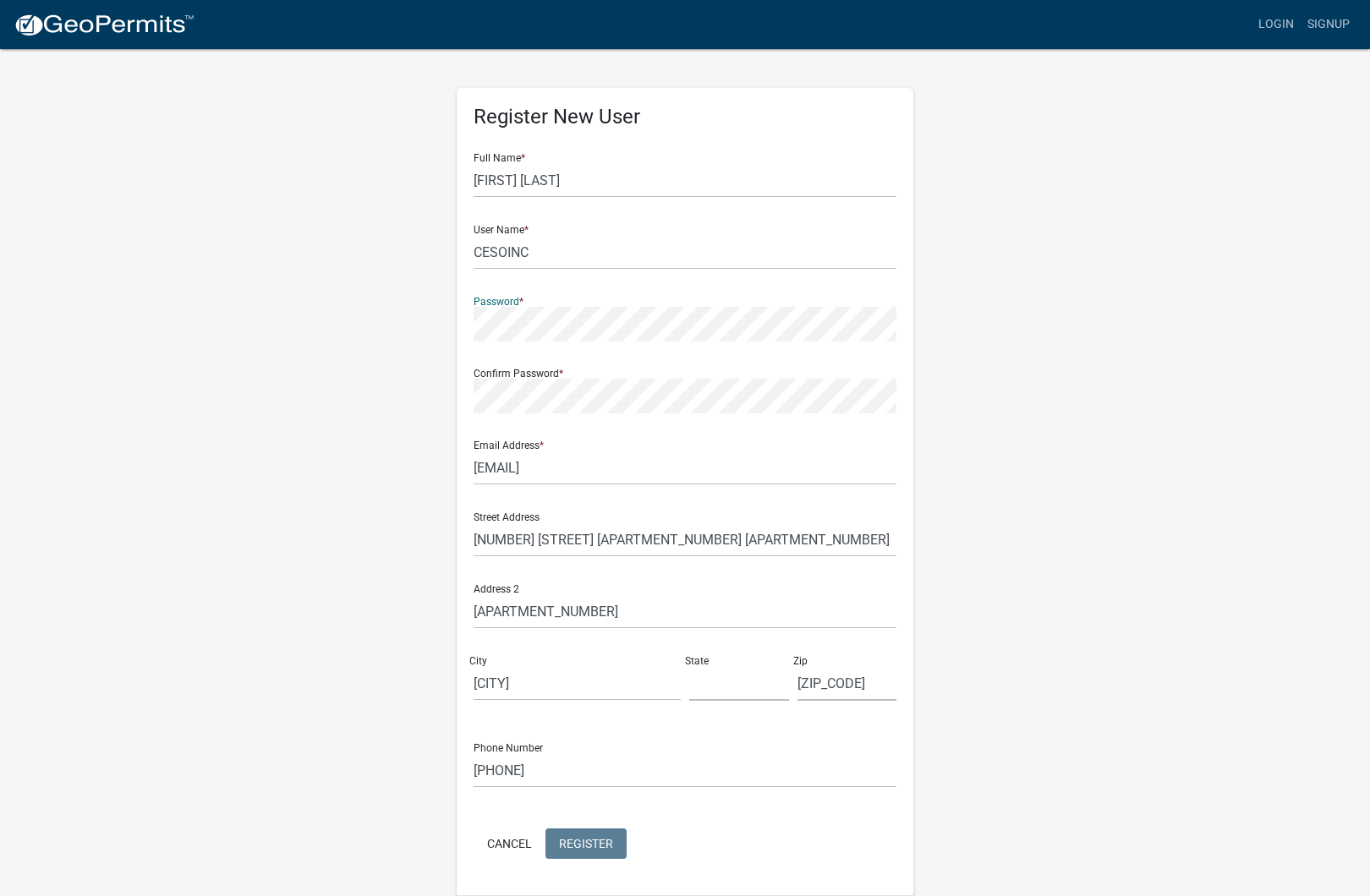 click on "Register New User Full Name  * Laurance. Lane User Name  * CESOINC Password  * Confirm Password  * Email Address  * laurance.lane@cesoinc.com Street Address  216 Centerview Dr. #150 #150 Address 2 #150 City  Brentwood State  Zip  37027 Phone Number 6154358584  Cancel  Register" 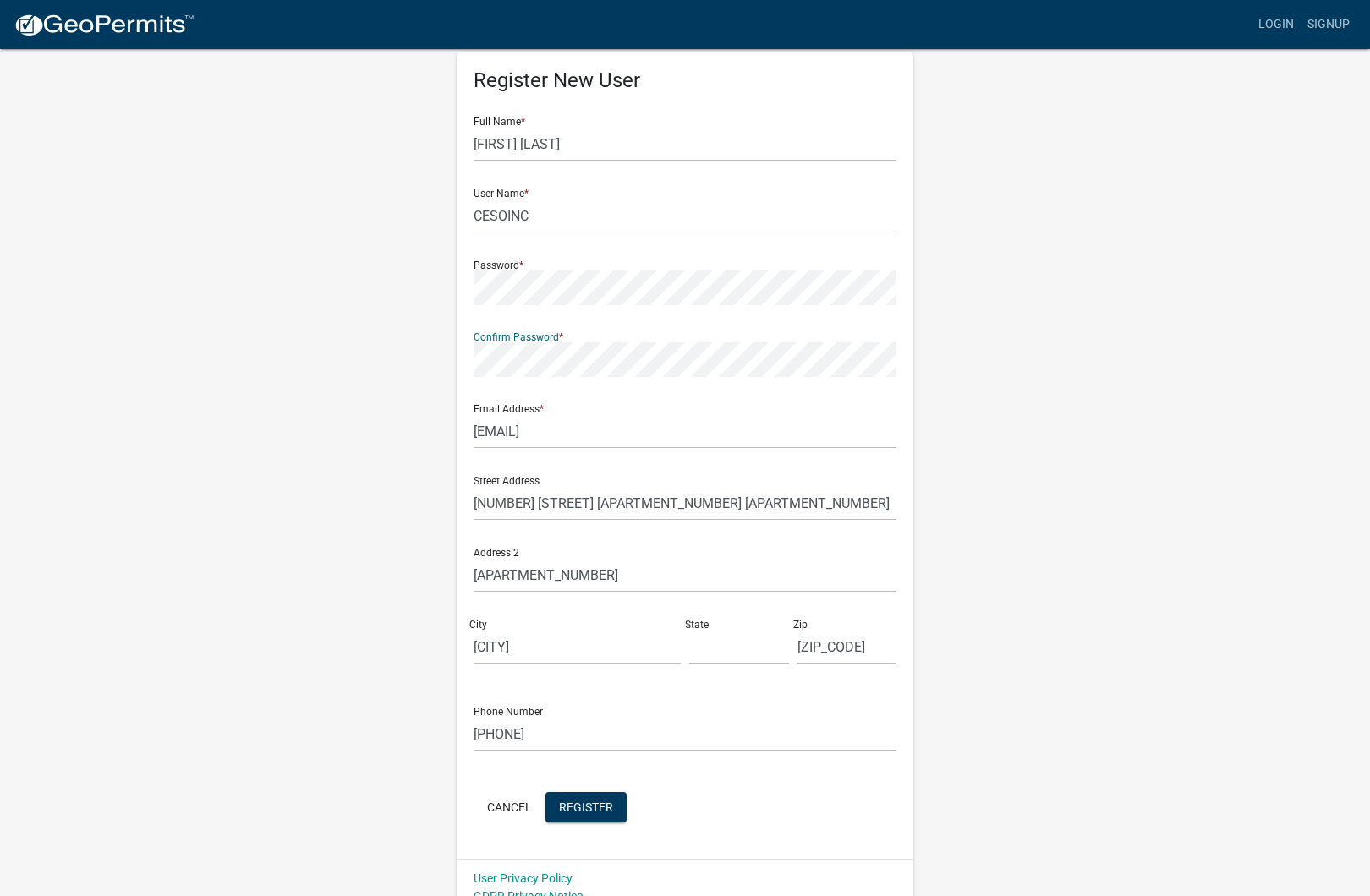 scroll, scrollTop: 56, scrollLeft: 0, axis: vertical 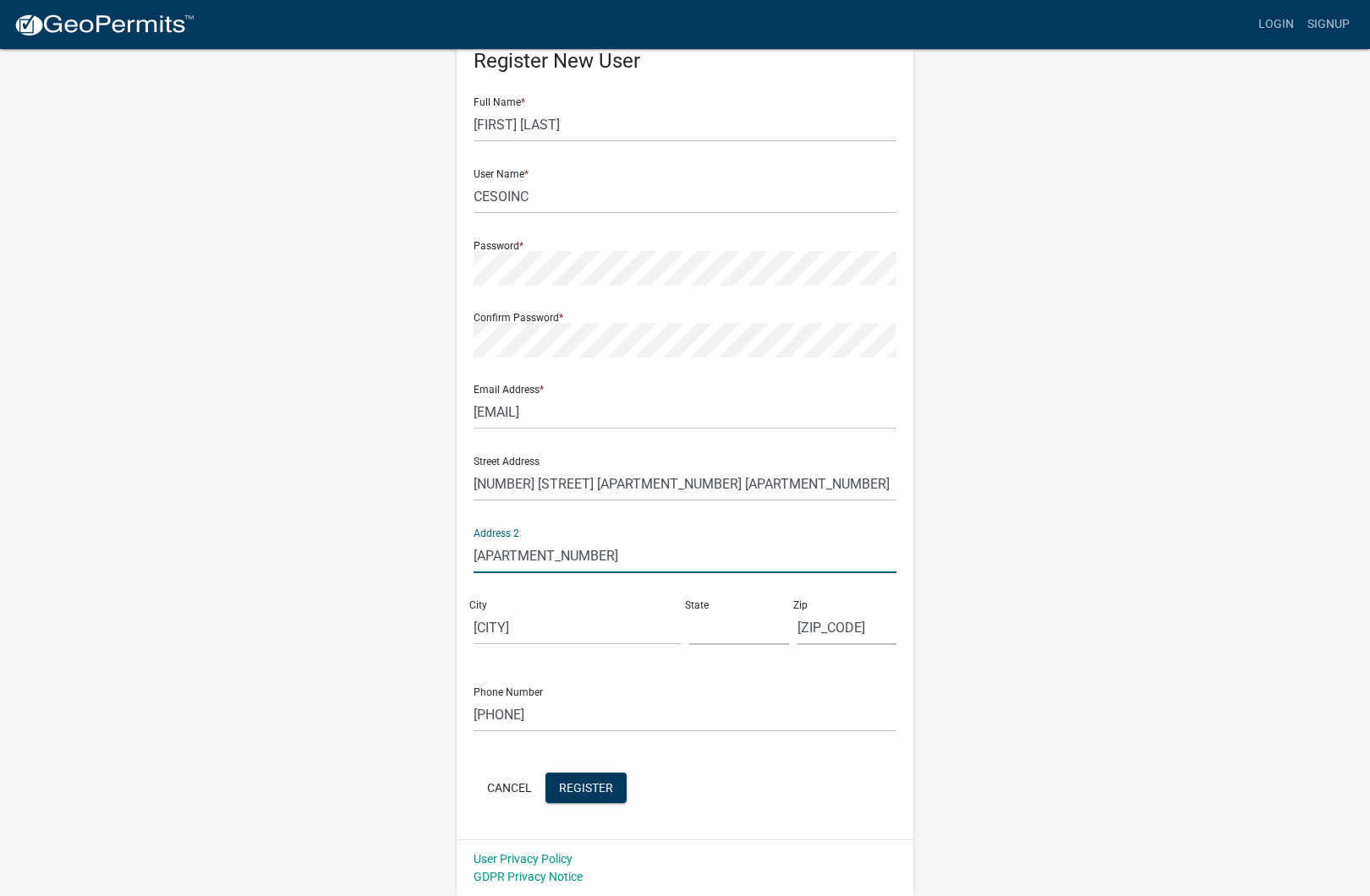 drag, startPoint x: 519, startPoint y: 556, endPoint x: 439, endPoint y: 550, distance: 80.224684 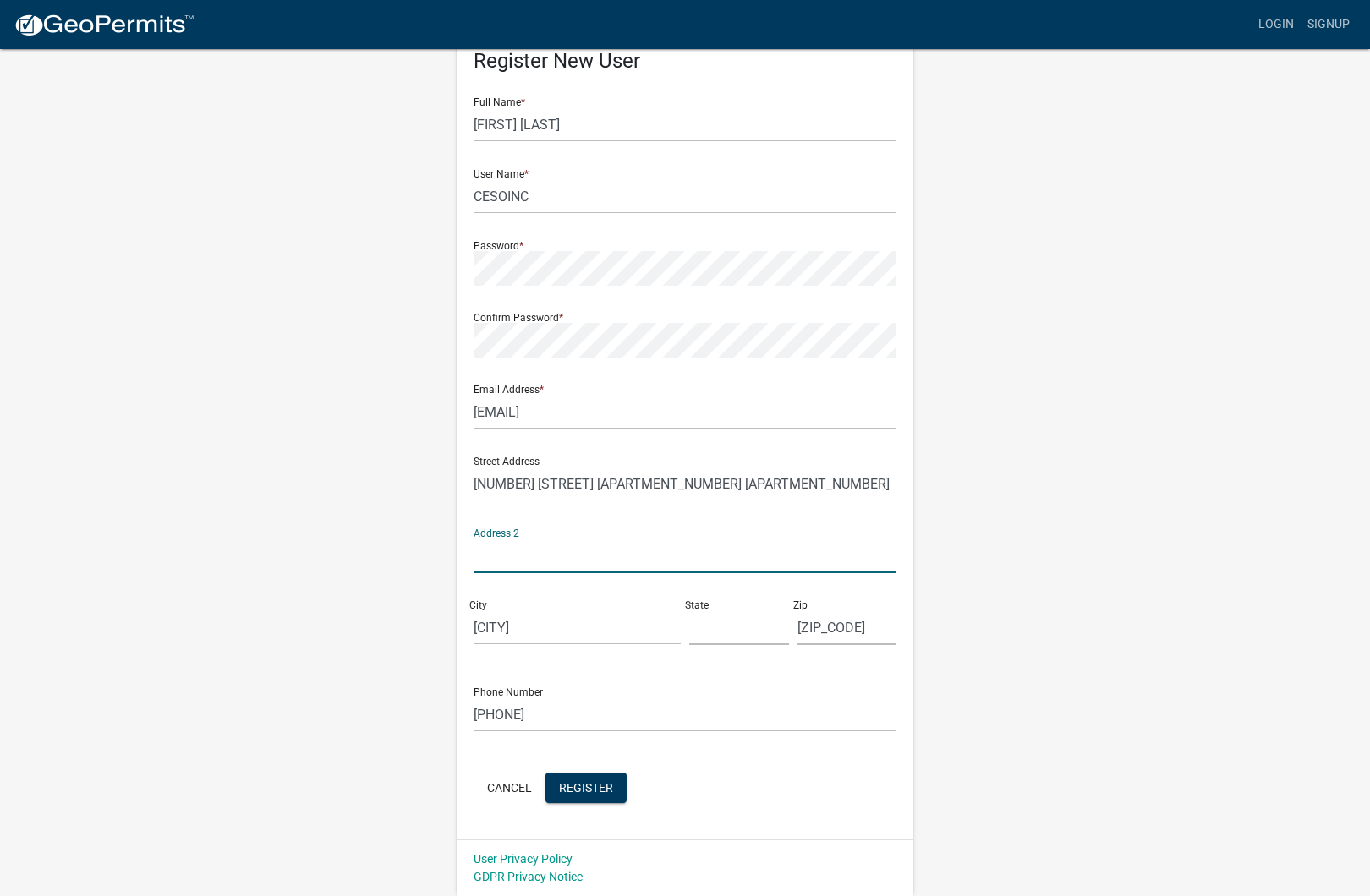 type 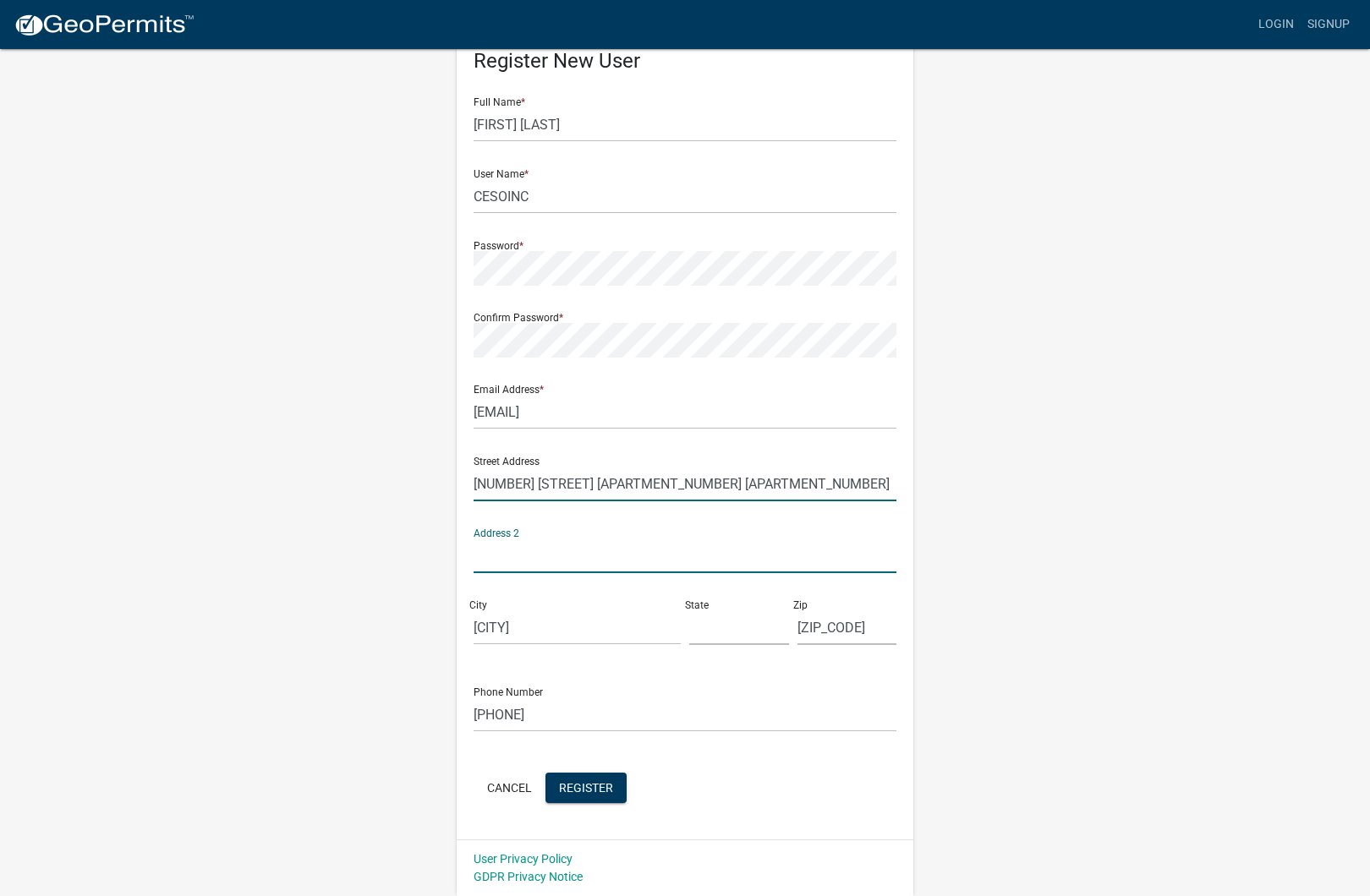 click on "216 Centerview Dr. #150 #150" 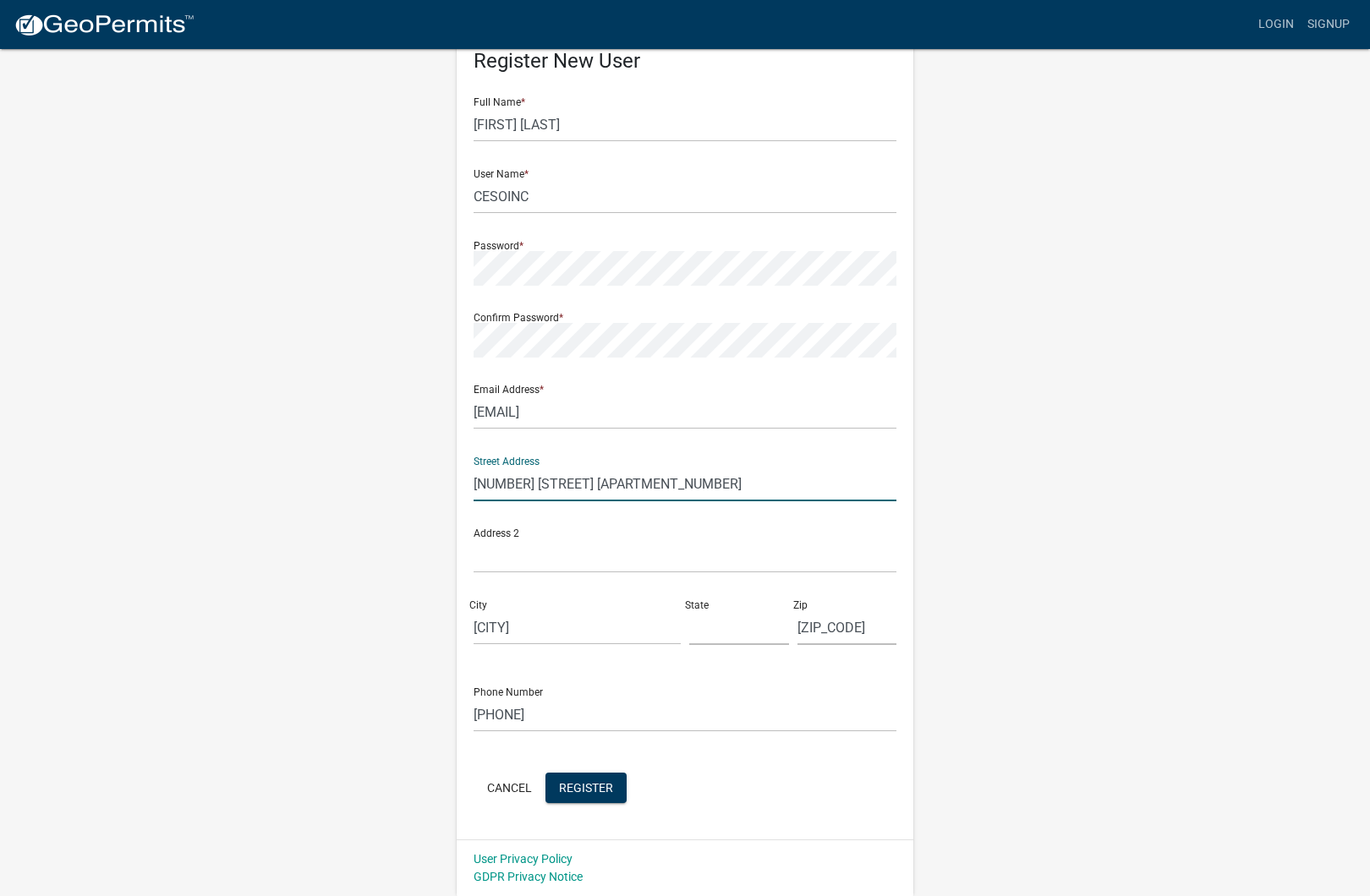 type on "216 Centerview Dr. #150" 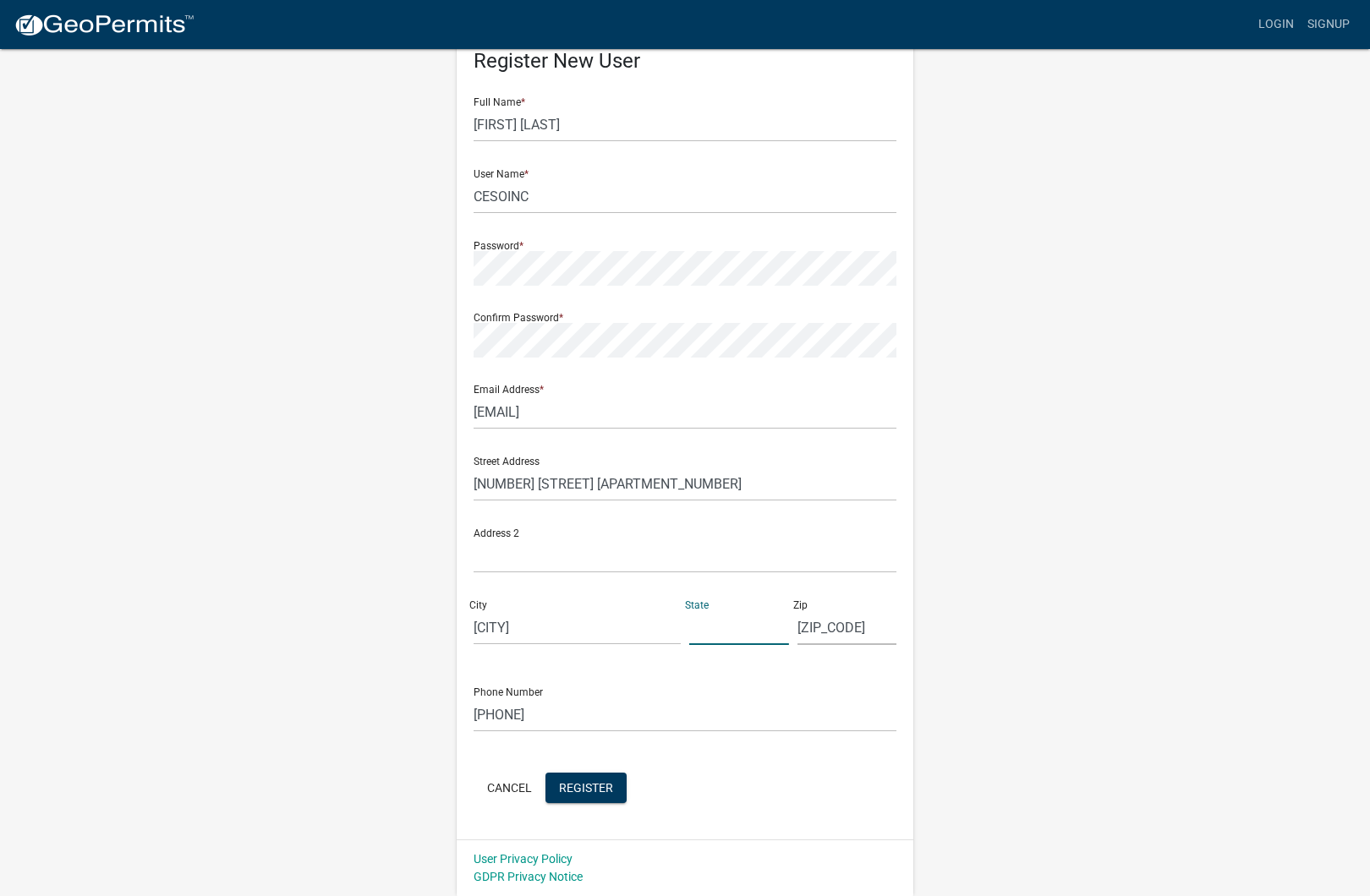 click 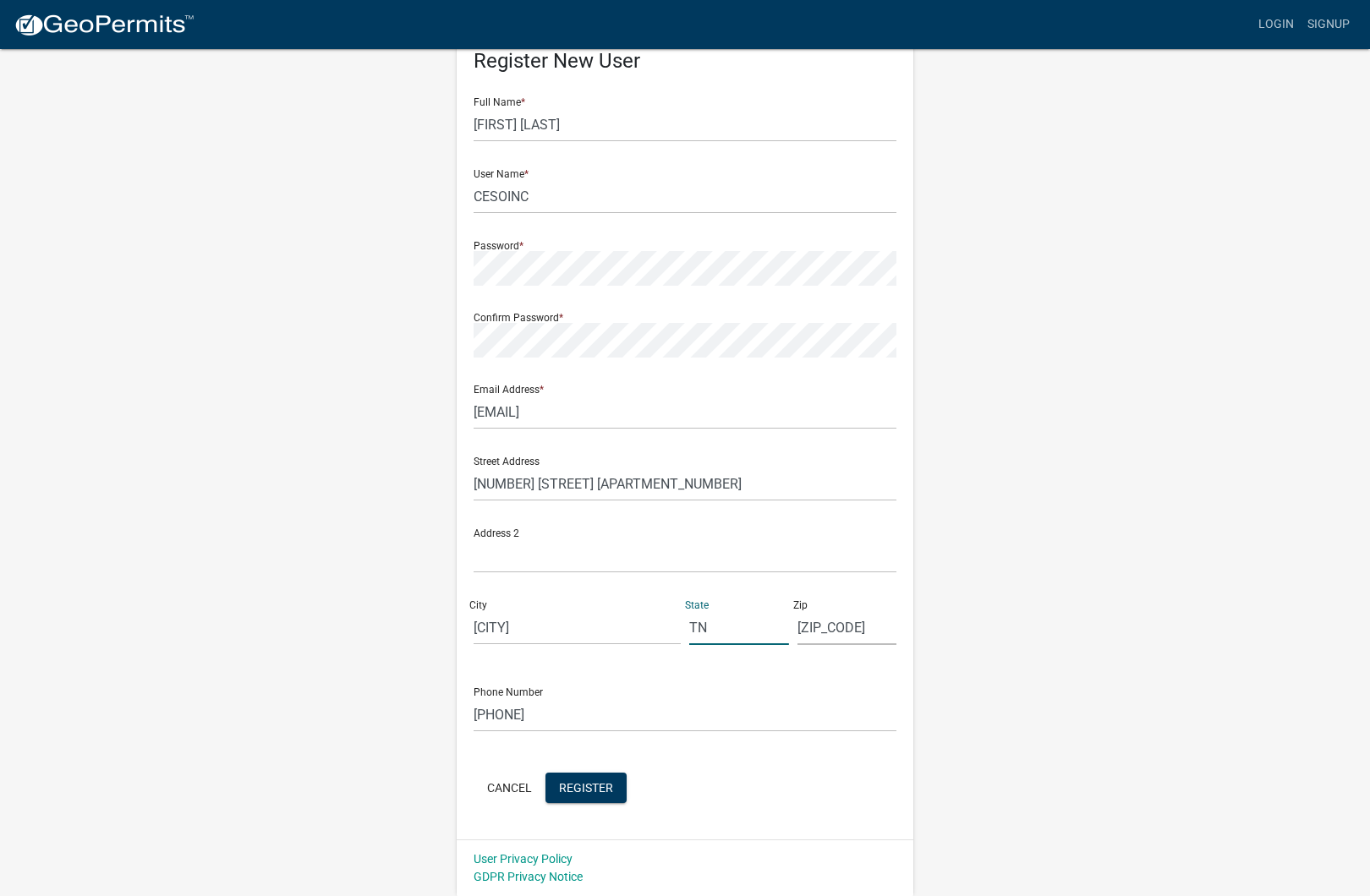 type on "TN" 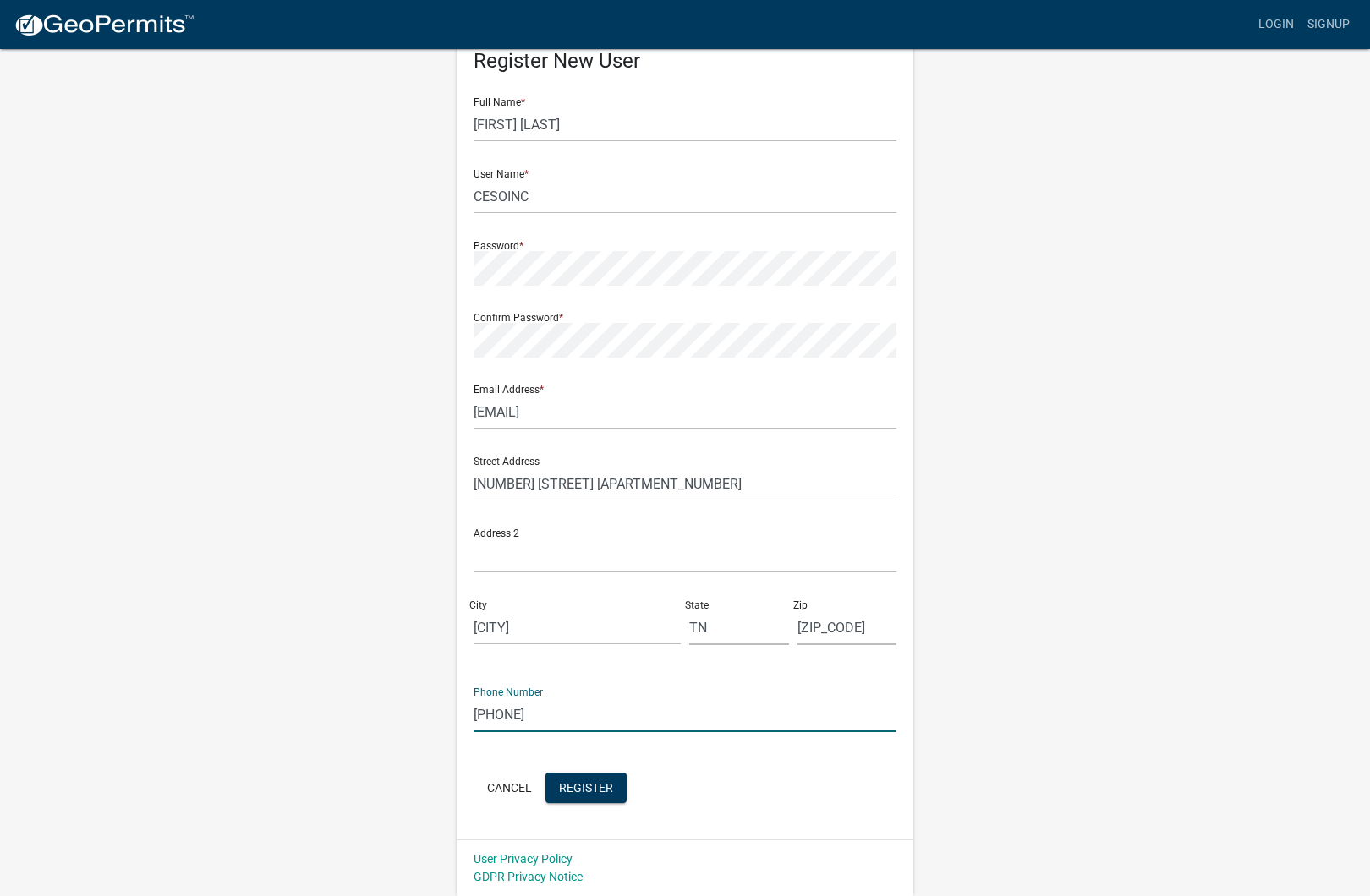 drag, startPoint x: 614, startPoint y: 712, endPoint x: 498, endPoint y: 718, distance: 116.15507 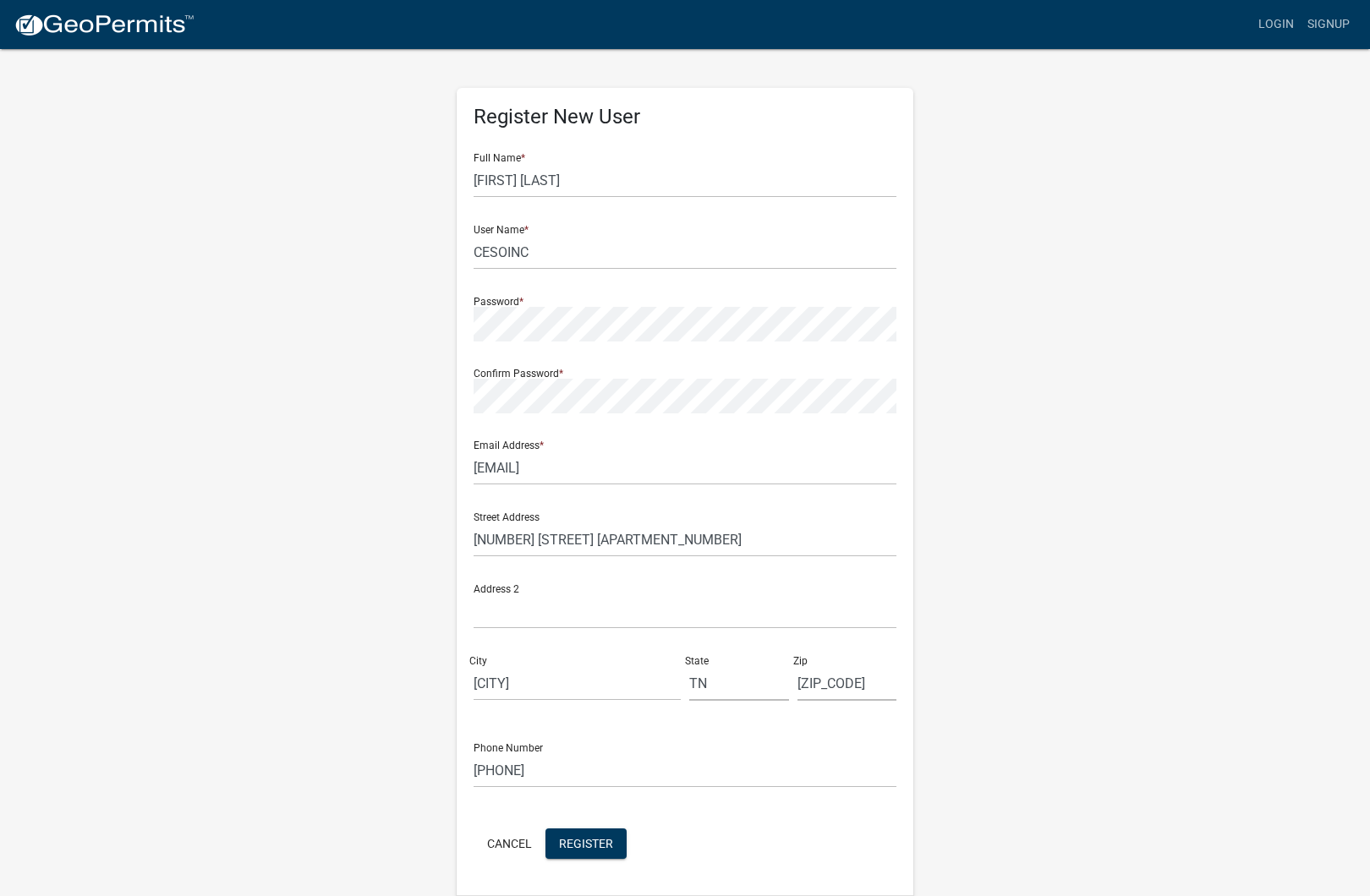 scroll, scrollTop: 56, scrollLeft: 0, axis: vertical 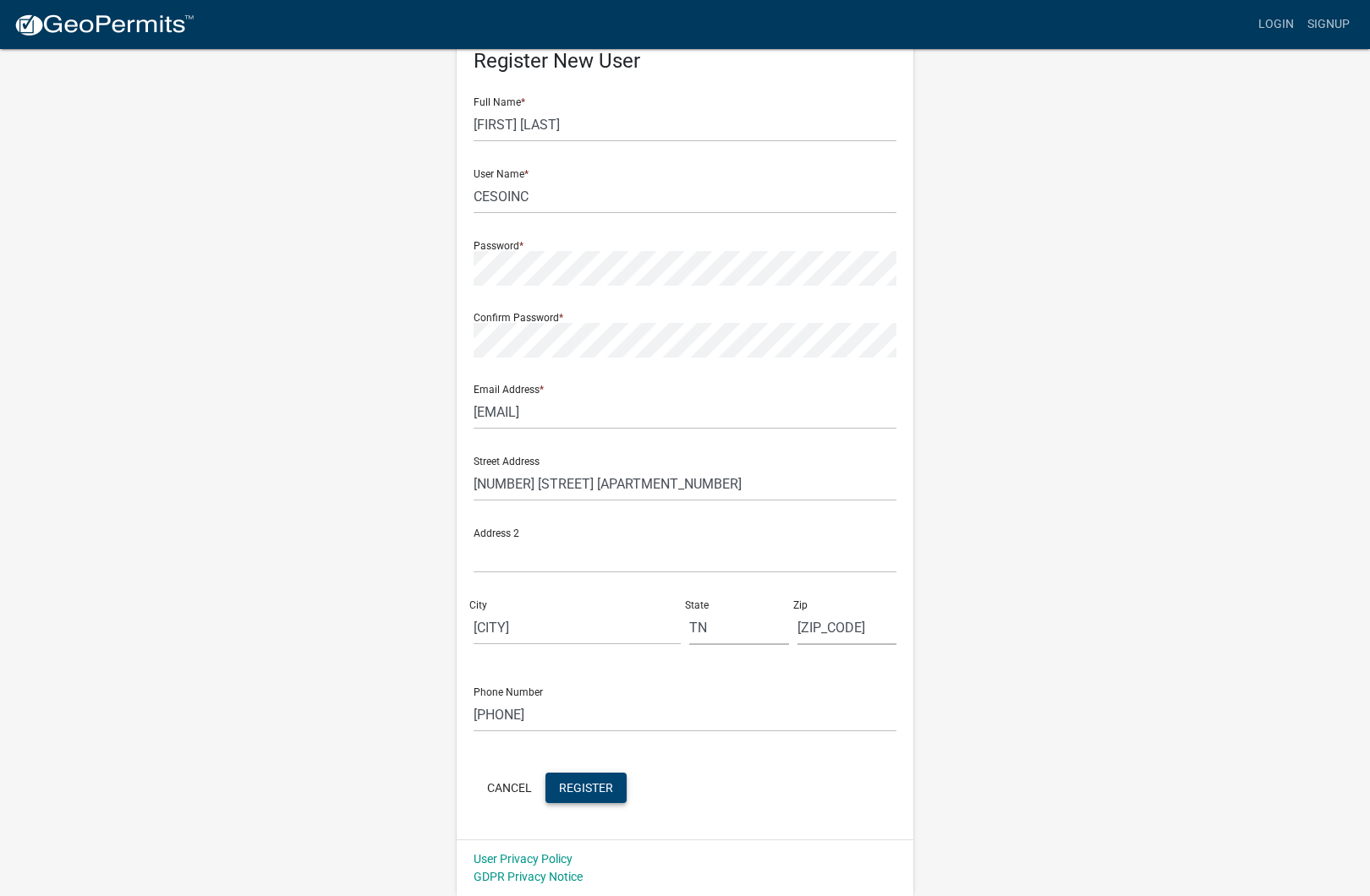 click on "Register" 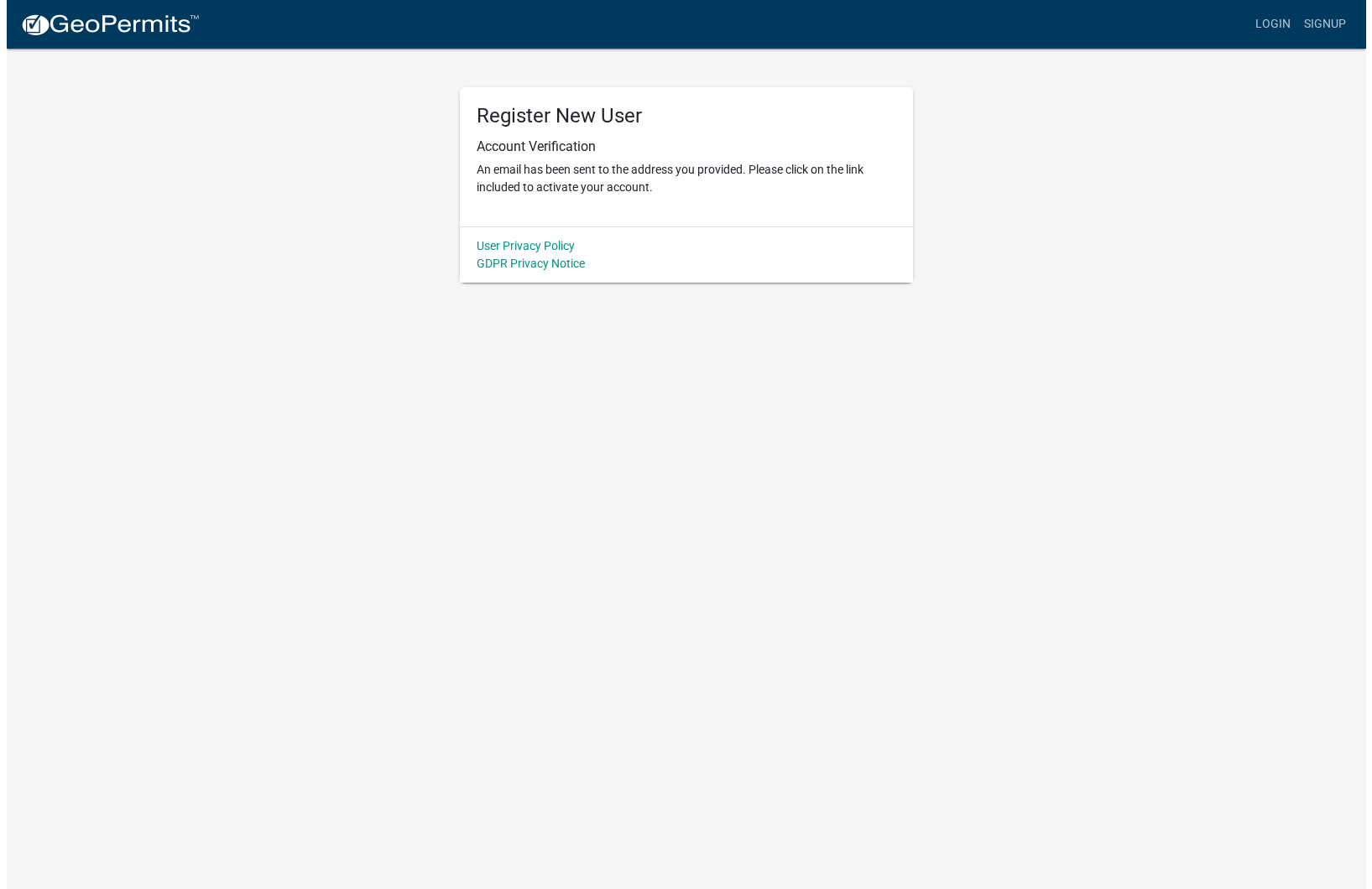 scroll, scrollTop: 0, scrollLeft: 0, axis: both 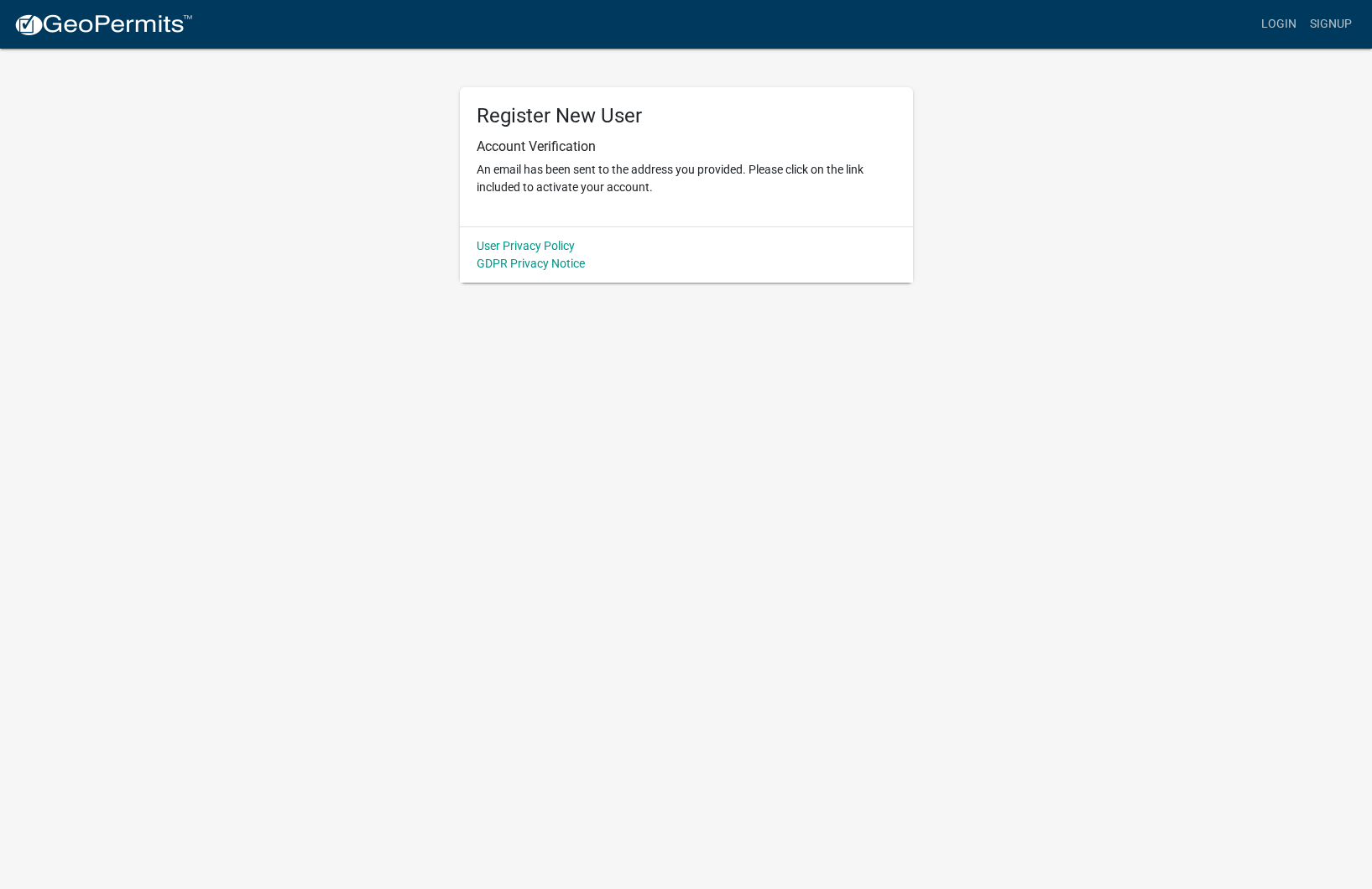 click on "An email has been sent to the address you provided. Please click on the link included to activate your account." 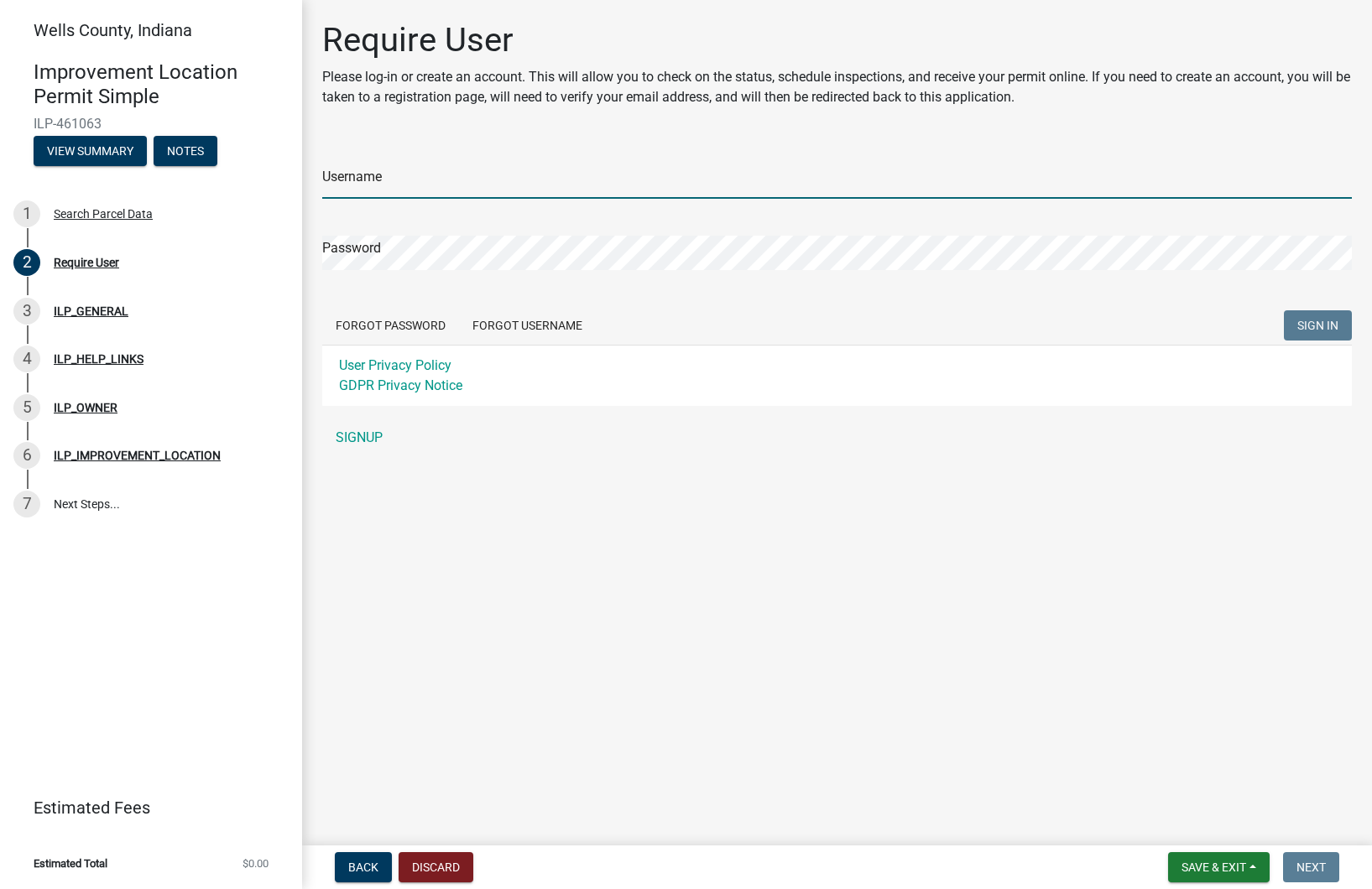 type on "CESOINC" 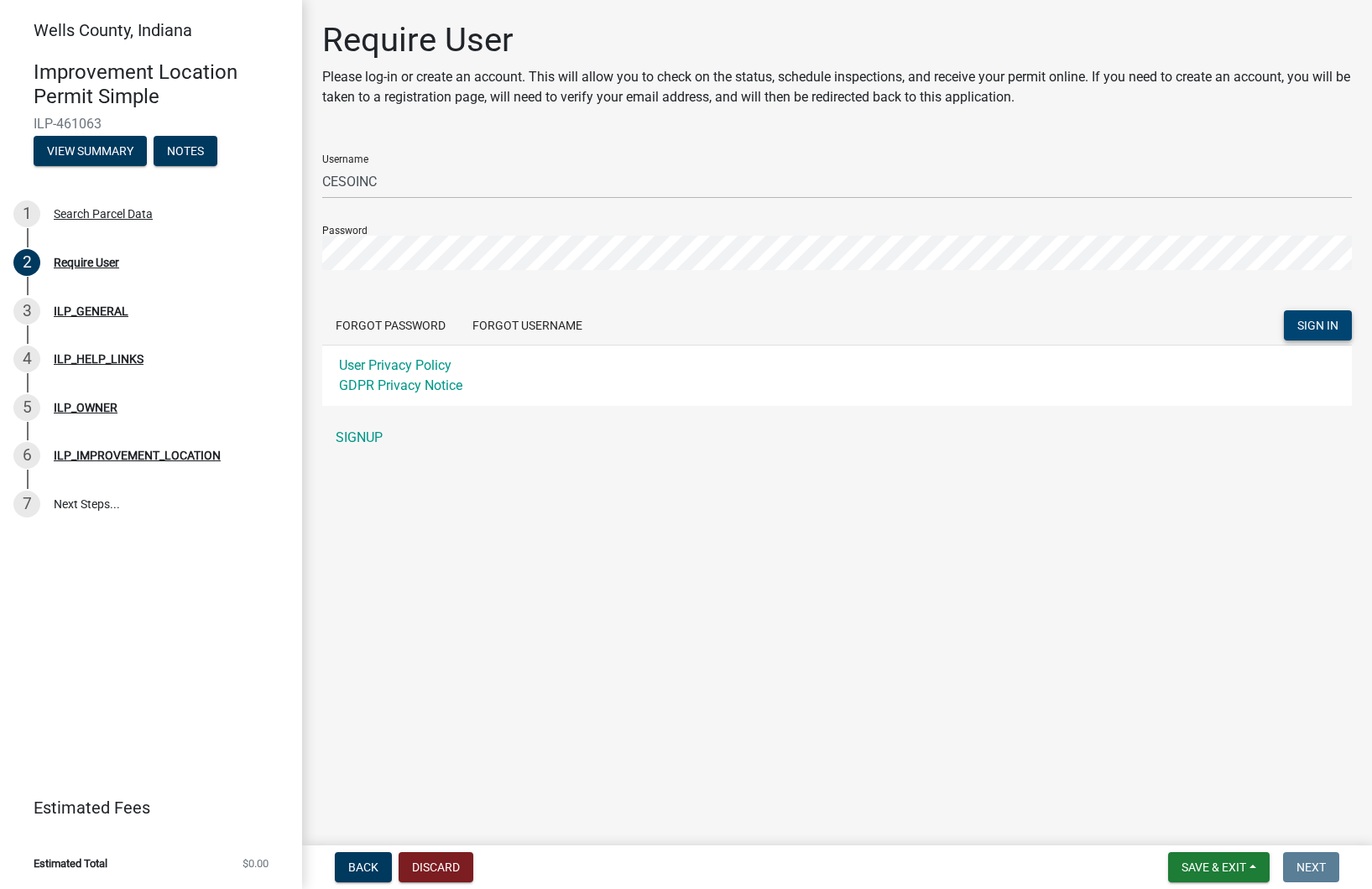 click on "SIGN IN" 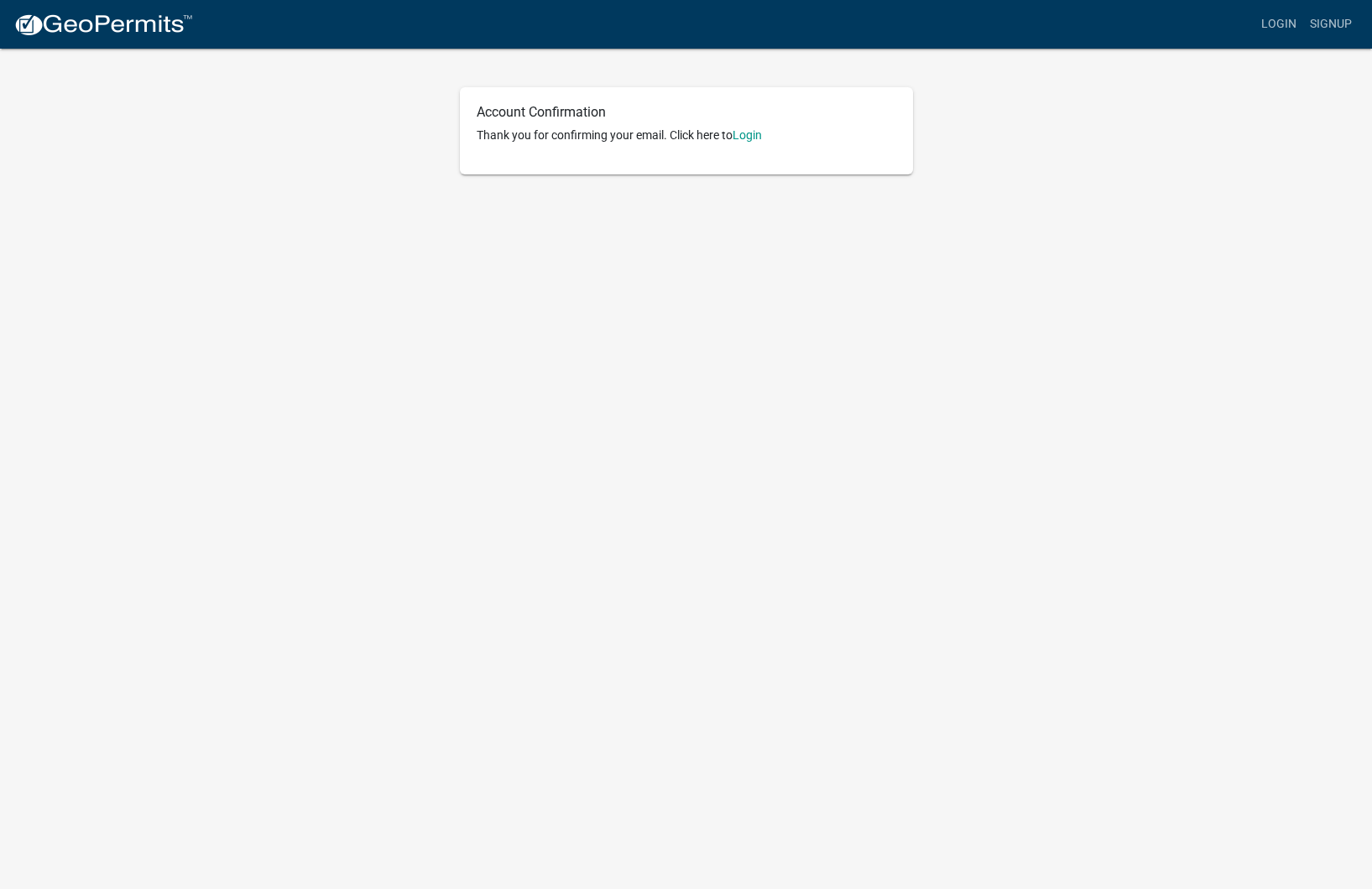scroll, scrollTop: 0, scrollLeft: 0, axis: both 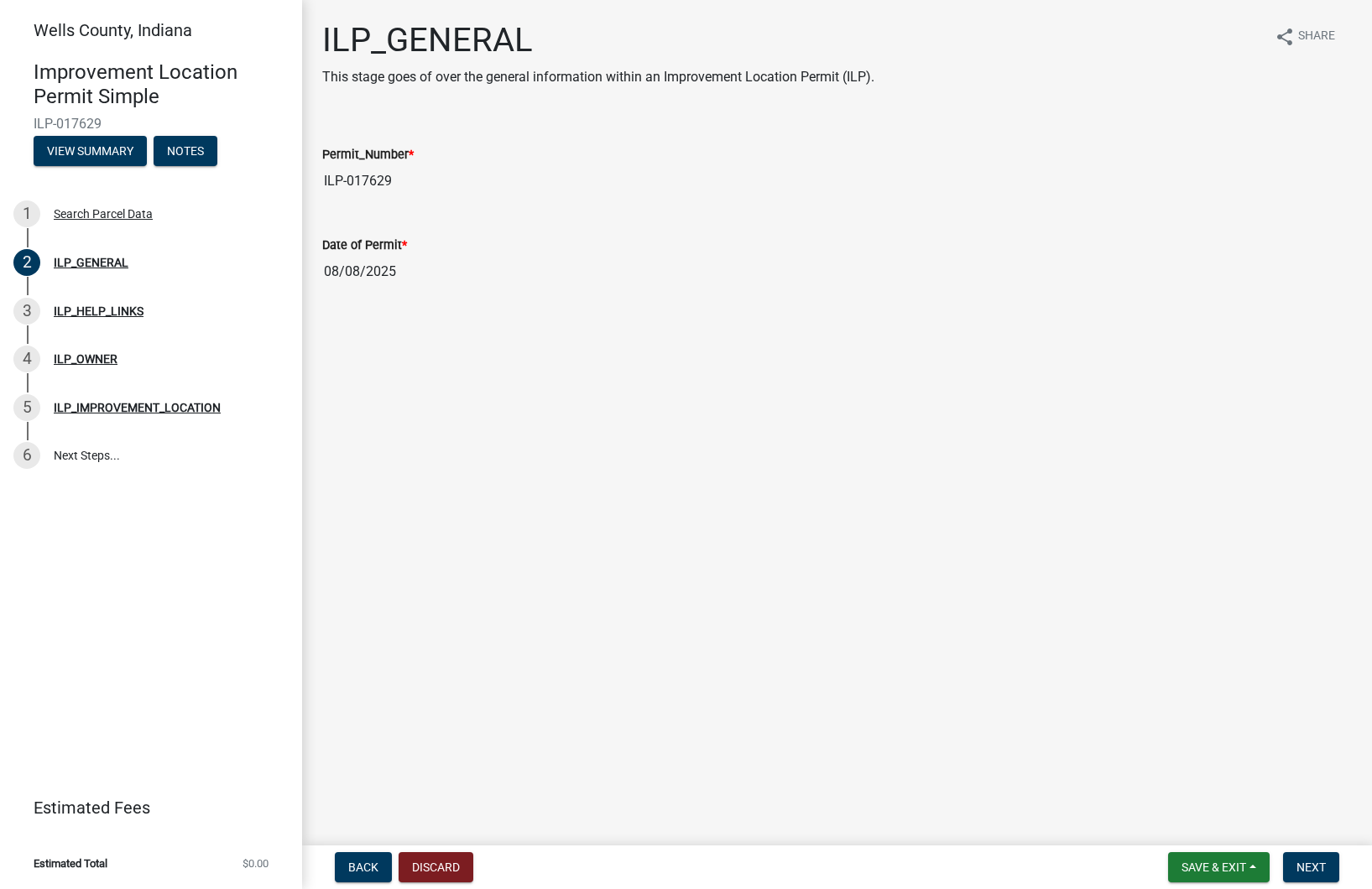 drag, startPoint x: 320, startPoint y: 182, endPoint x: 403, endPoint y: 176, distance: 83.21658 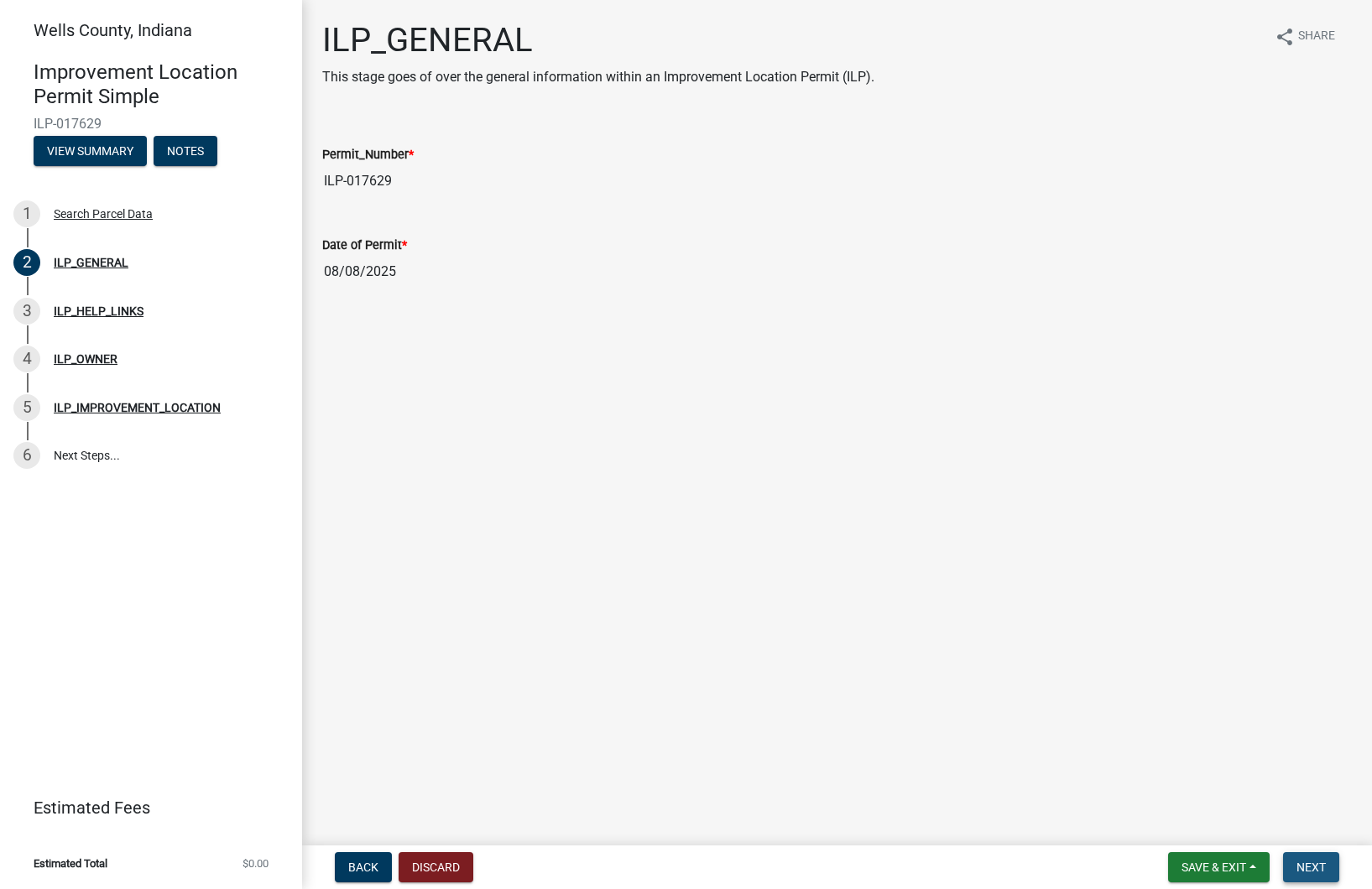 click on "Next" at bounding box center (1311, 867) 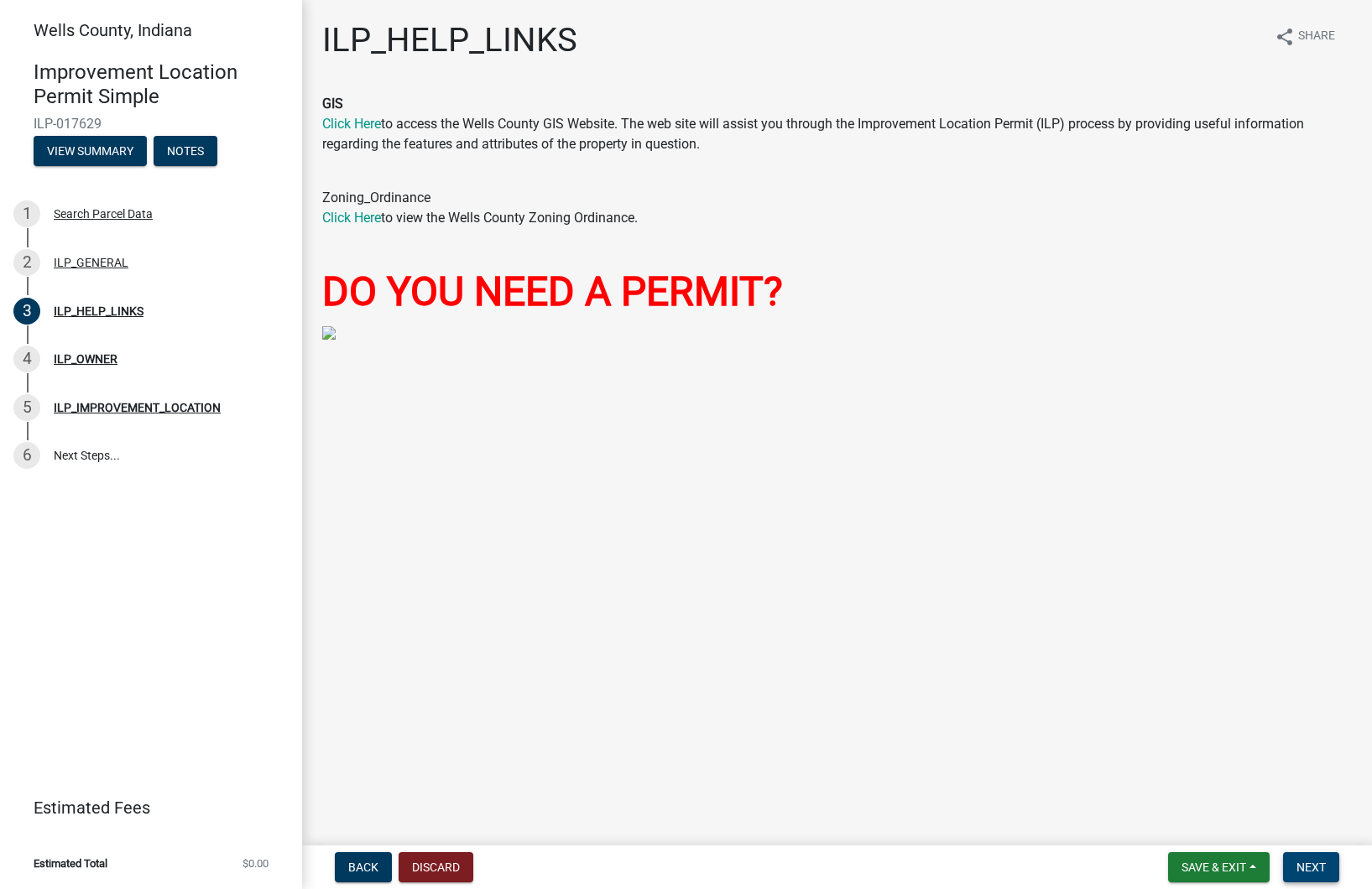 click on "Next" at bounding box center [1311, 867] 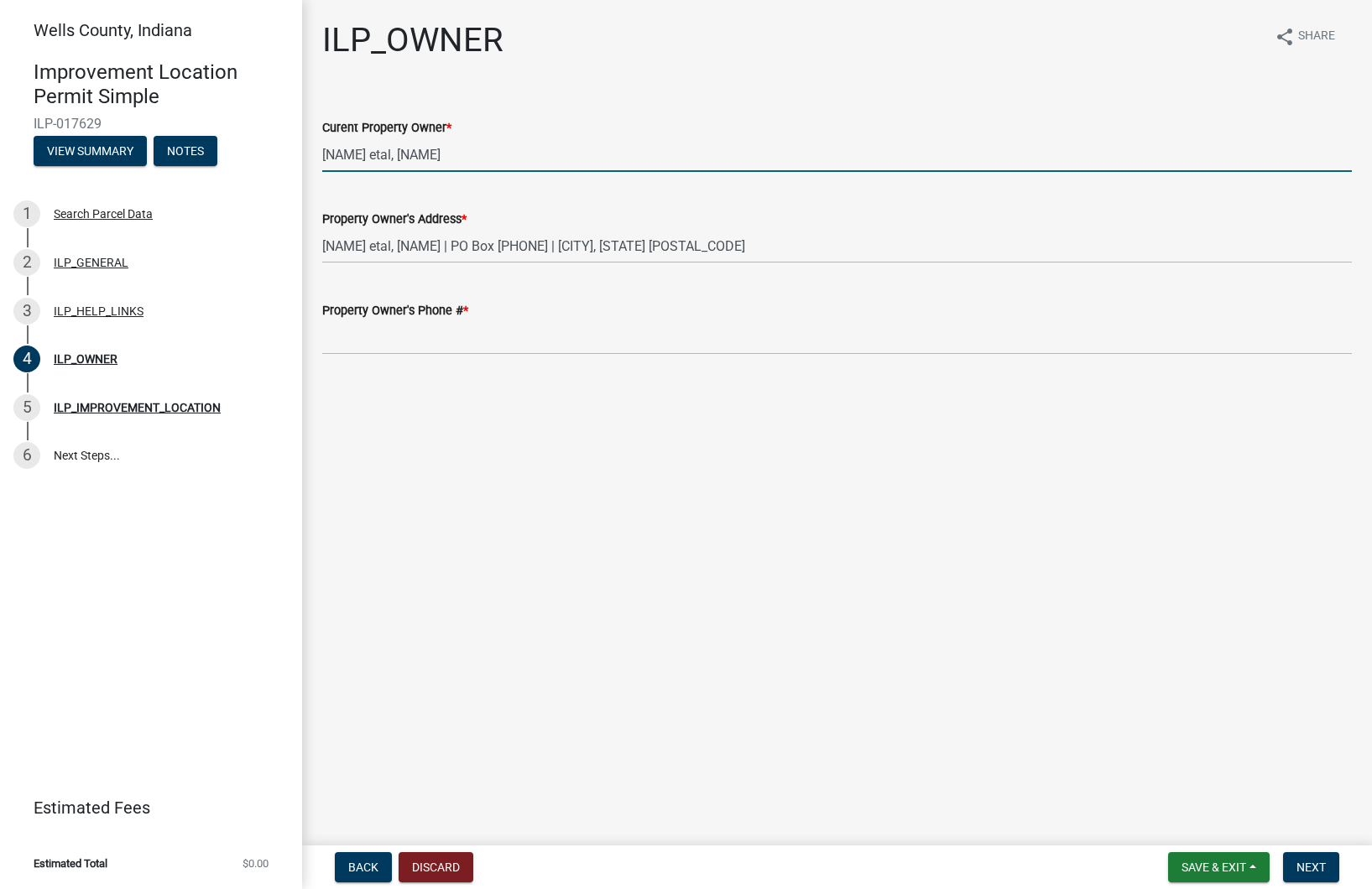 click on "[NAME] etal, [NAME]" at bounding box center (837, 154) 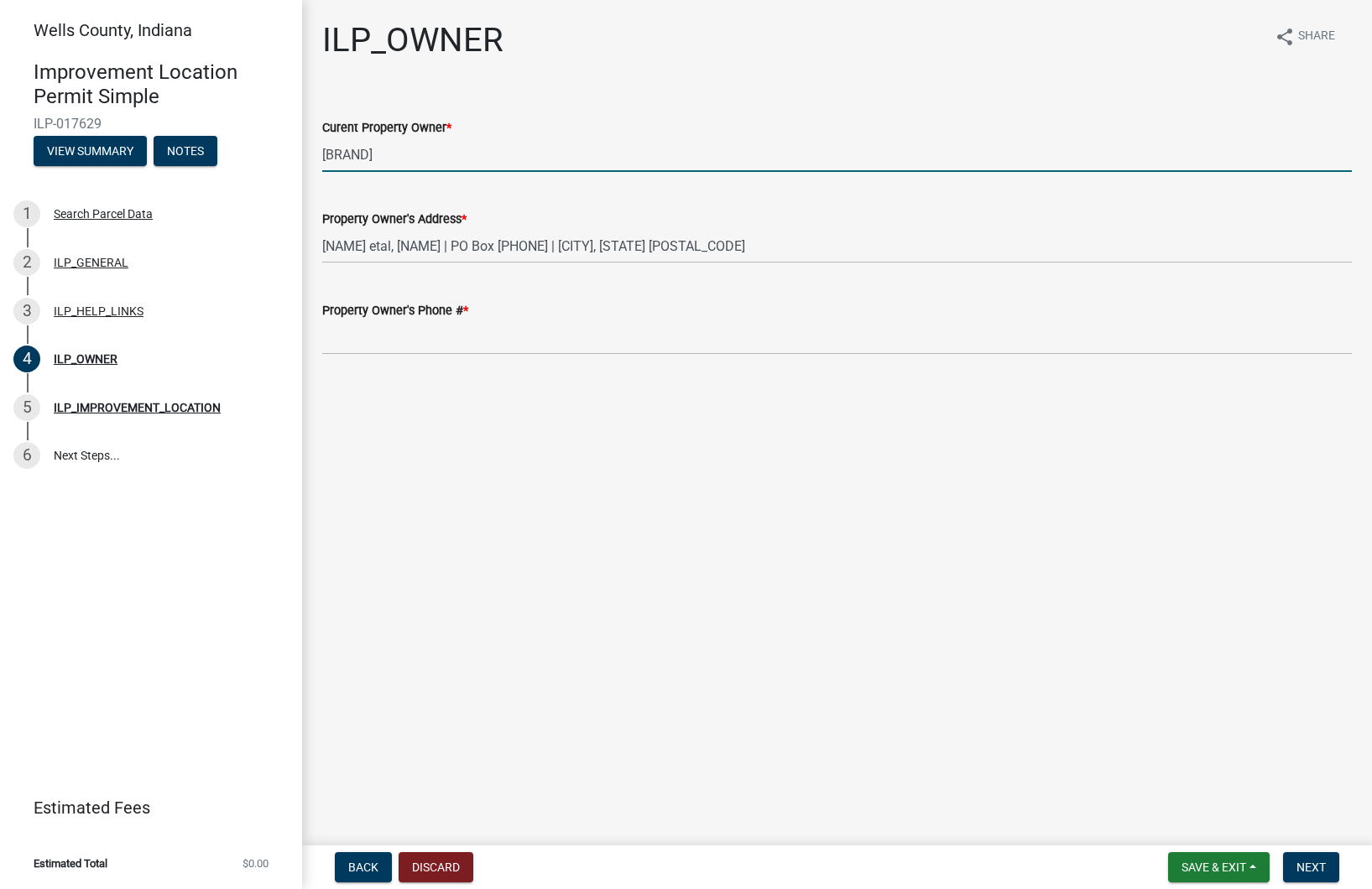 type on "[BRAND]" 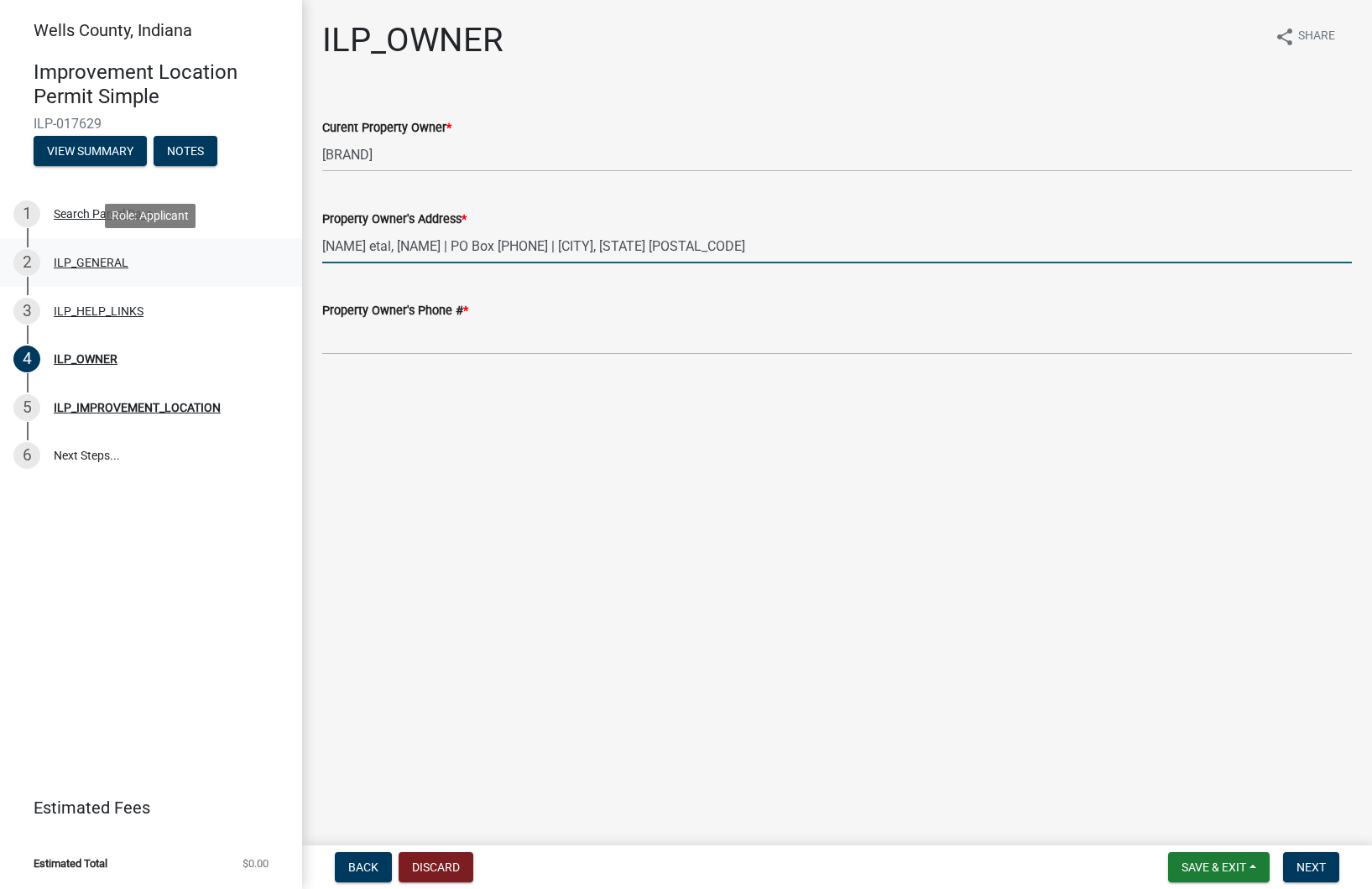 drag, startPoint x: 728, startPoint y: 242, endPoint x: 274, endPoint y: 260, distance: 454.35669 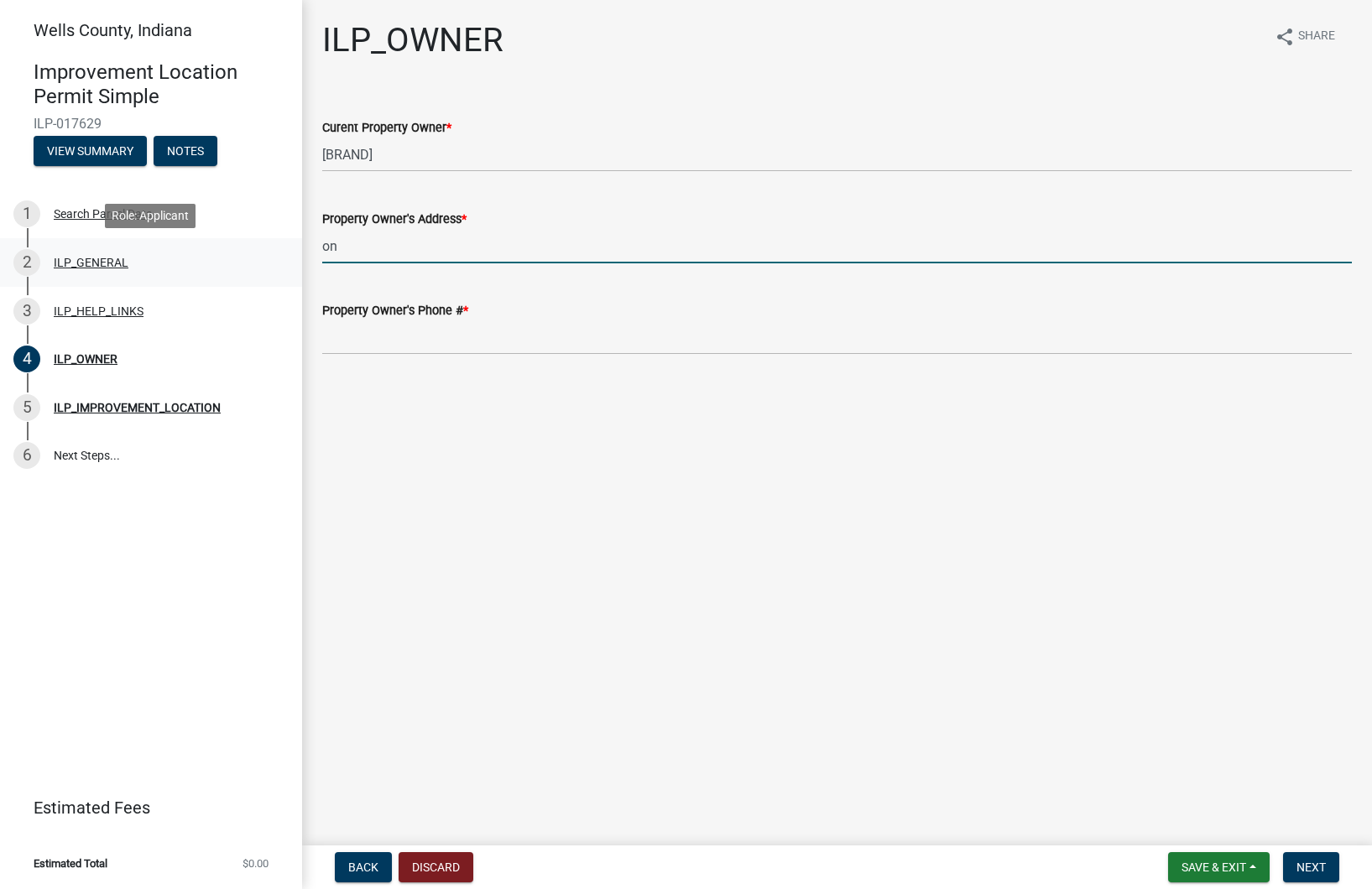 type on "o" 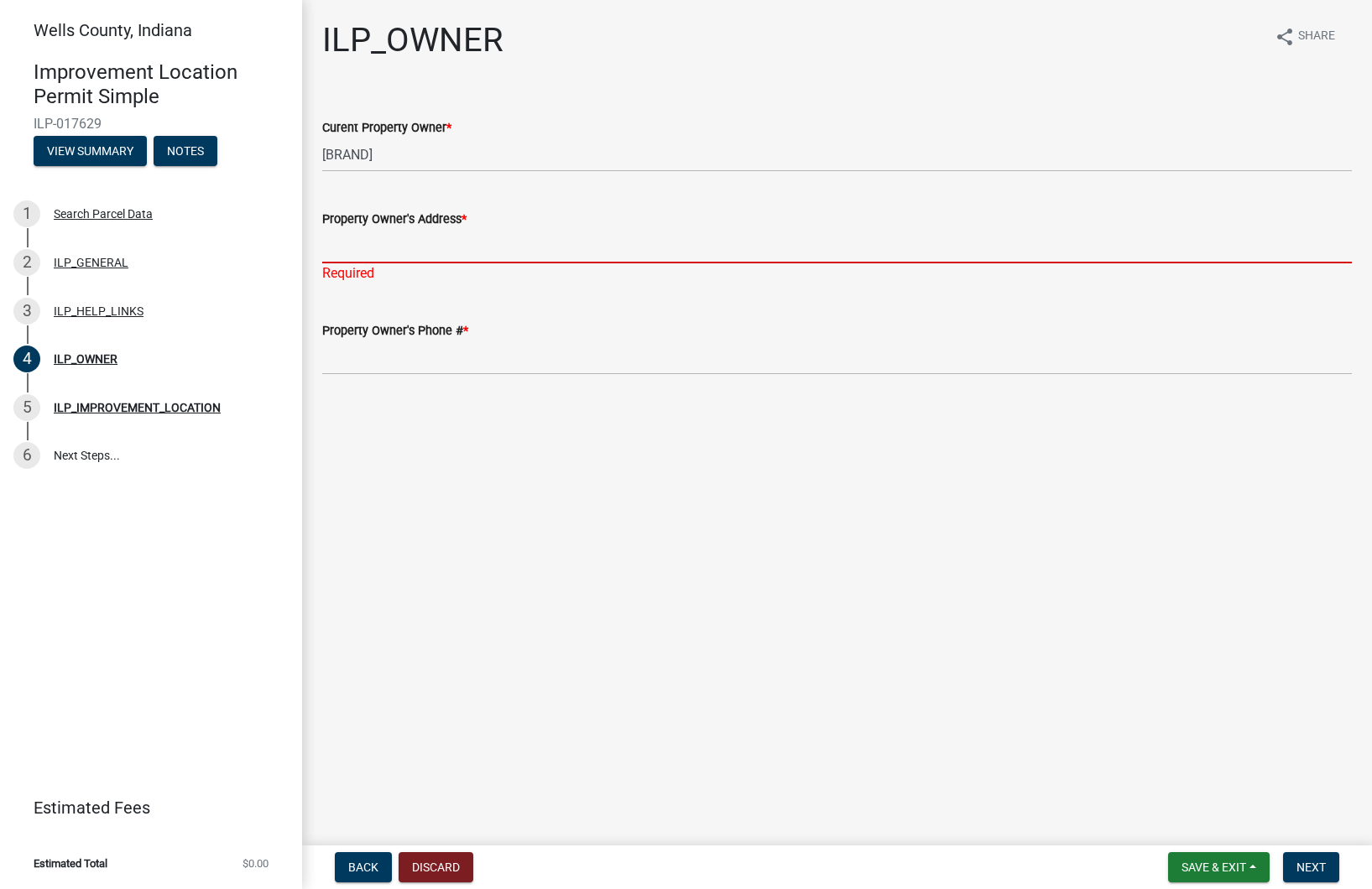 click on "Property Owner's Address  *" at bounding box center (837, 246) 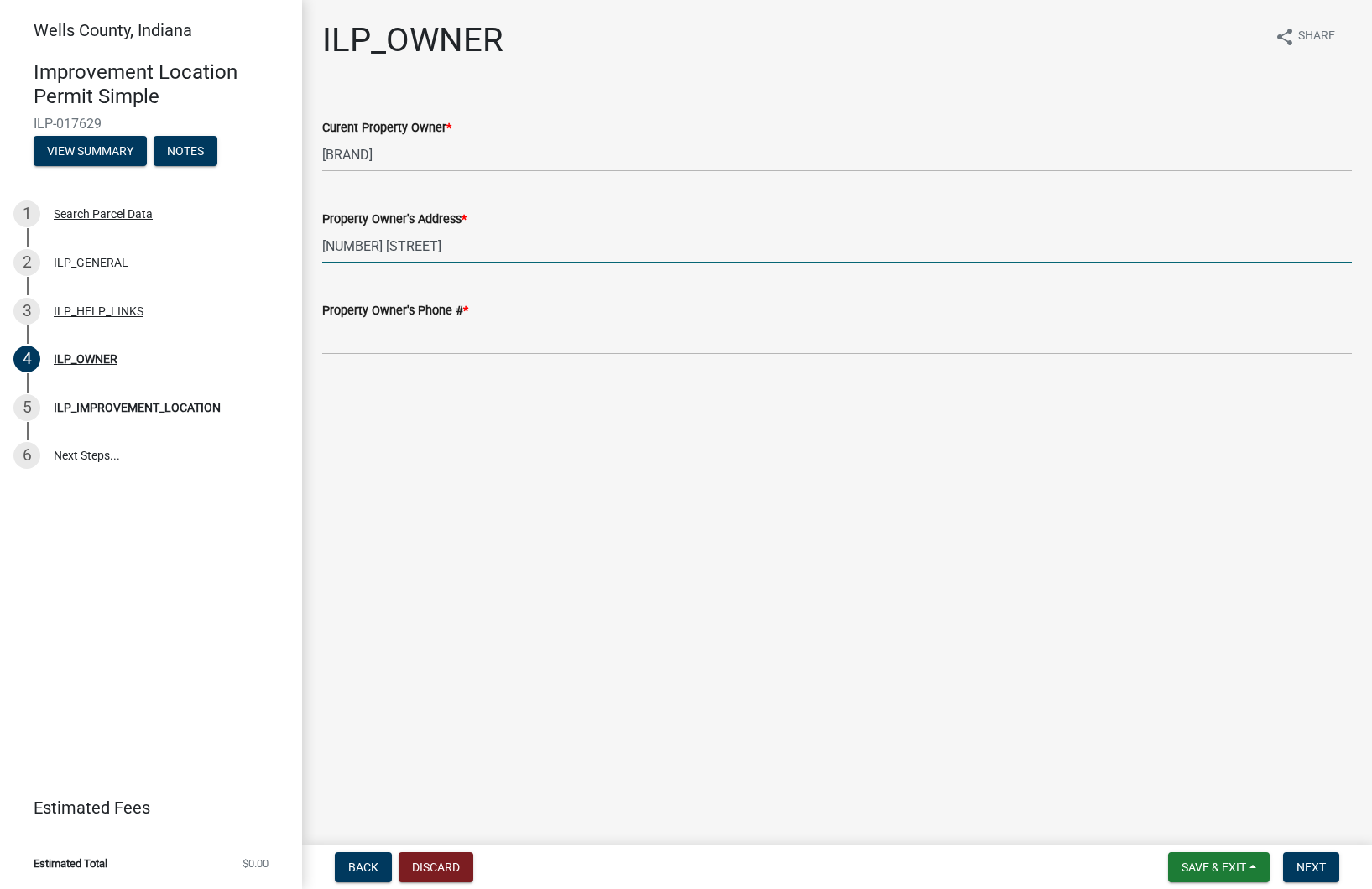 drag, startPoint x: 483, startPoint y: 252, endPoint x: 493, endPoint y: 252, distance: 10 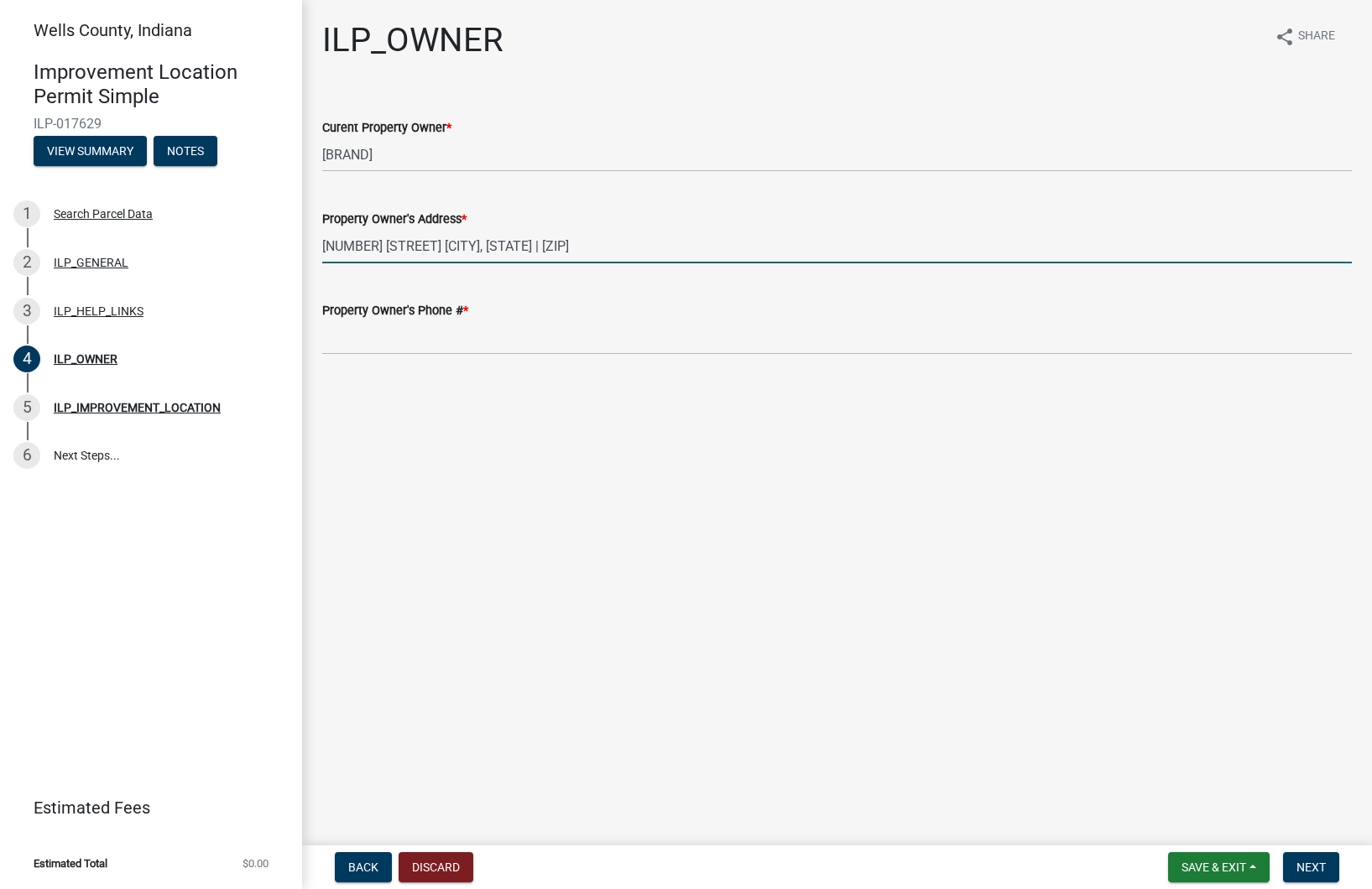 click on "[NUMBER] [STREET] [CITY], [STATE] | [ZIP]" at bounding box center [837, 246] 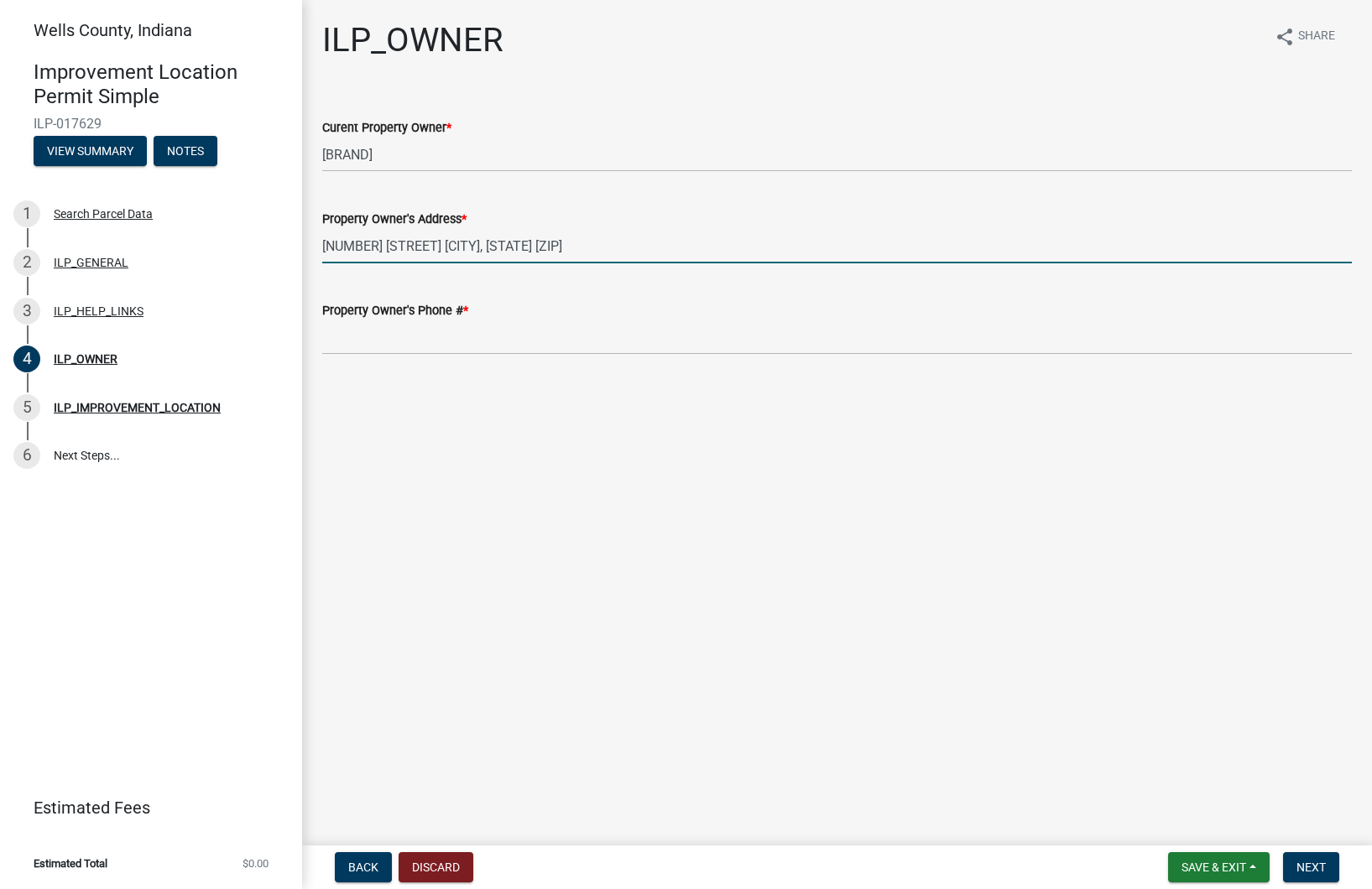 type on "[NUMBER] [STREET] [CITY], [STATE] [ZIP]" 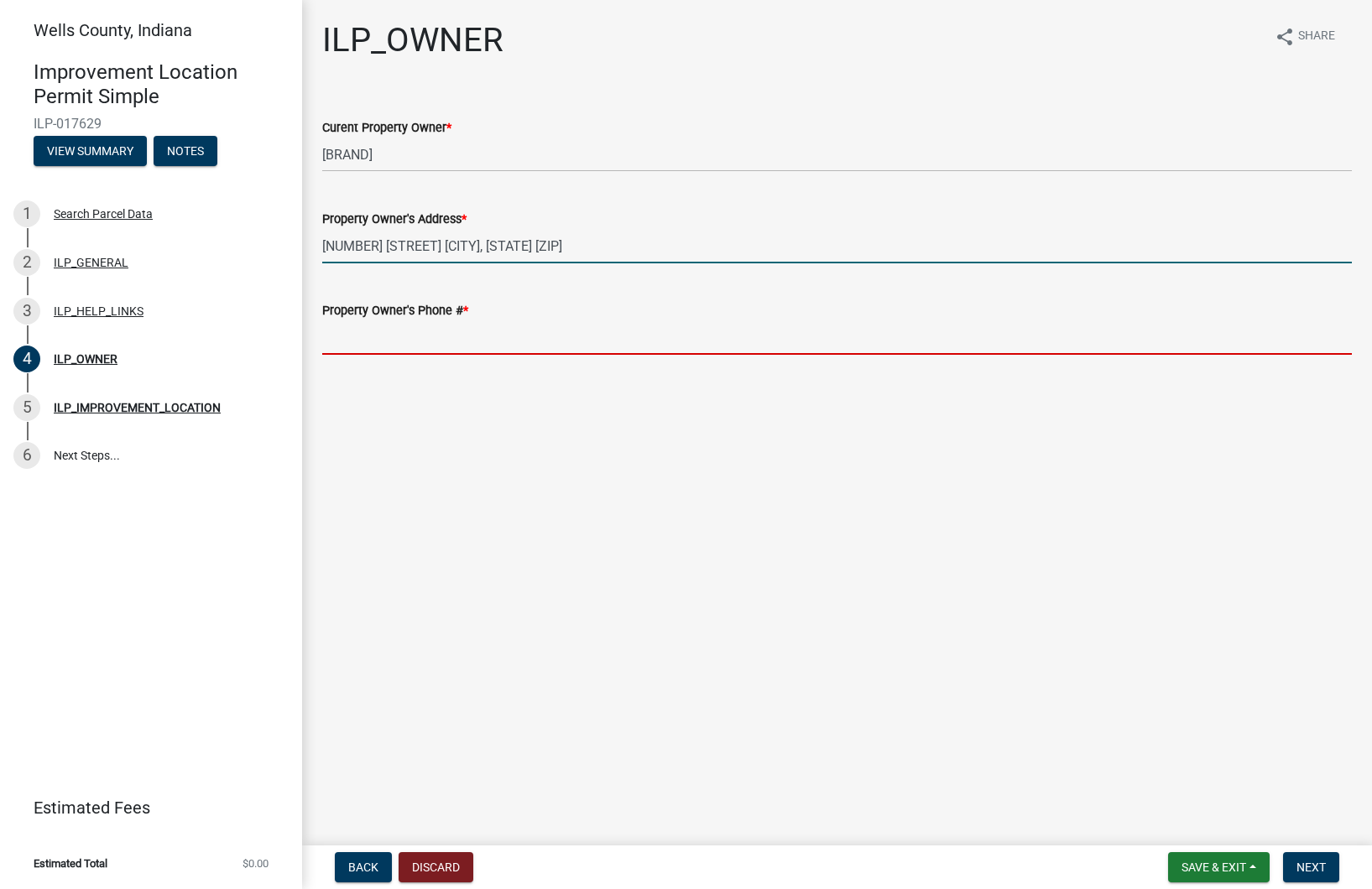 click on "Property Owner's Phone #  *" at bounding box center [837, 337] 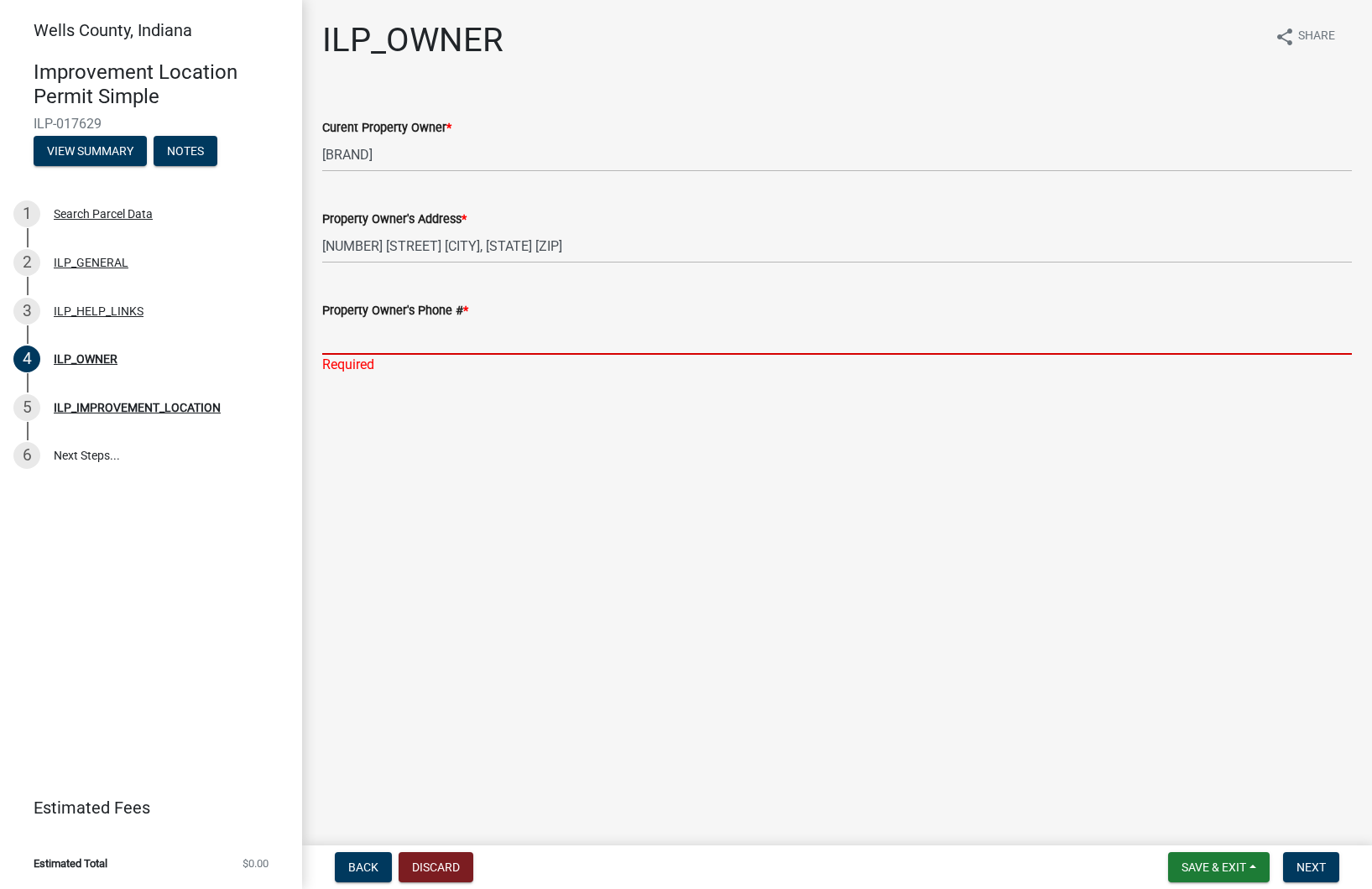 click on "Property Owner's Phone #  *" at bounding box center [837, 337] 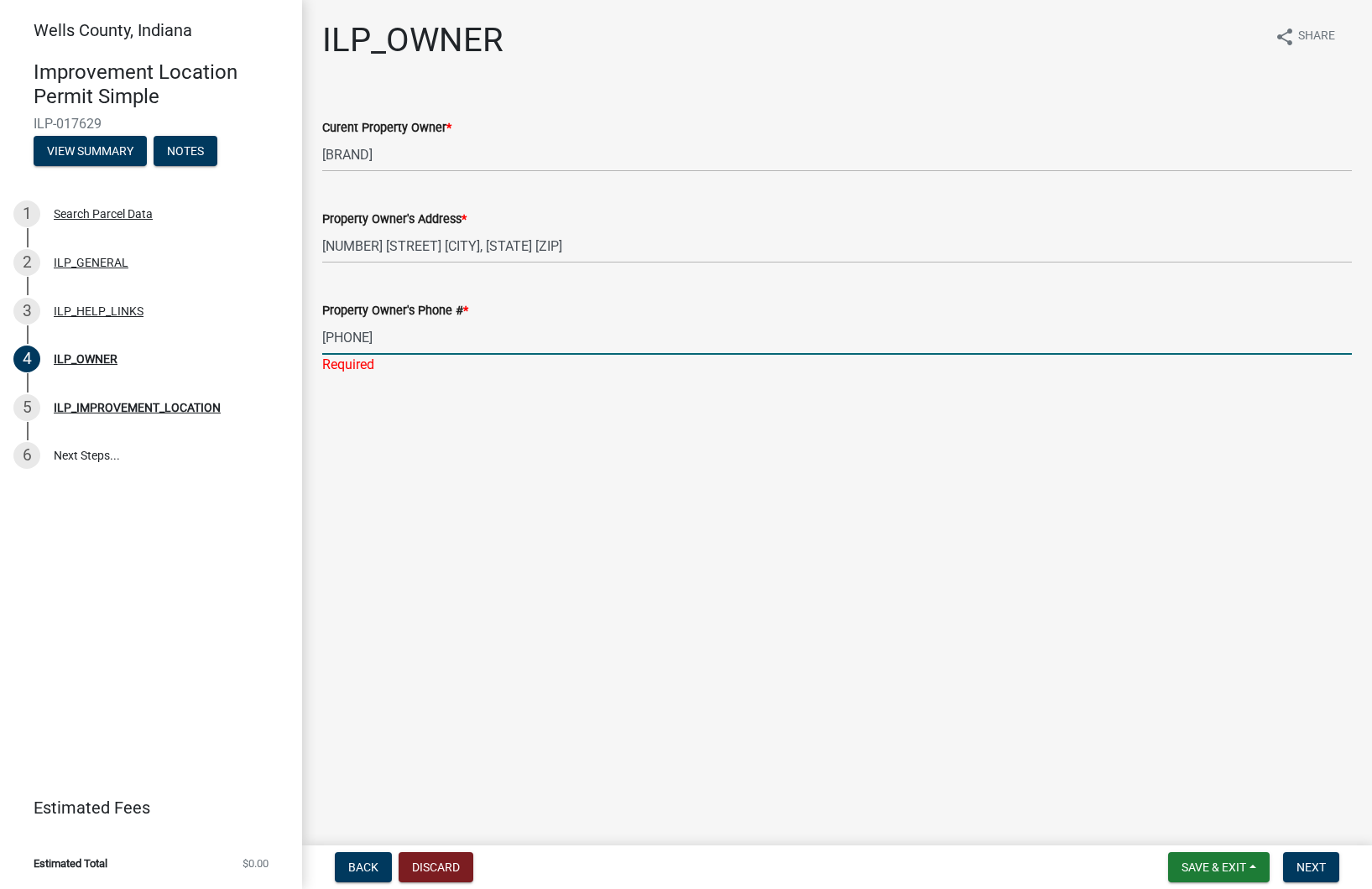 click on "ILP_OWNER share Share  Curent Property Owner  * Casey's  Property Owner's Address  * [NUMBER] [STREET] [CITY], [STATE] [ZIP]  Property Owner's Phone #  * [PHONE] Required" 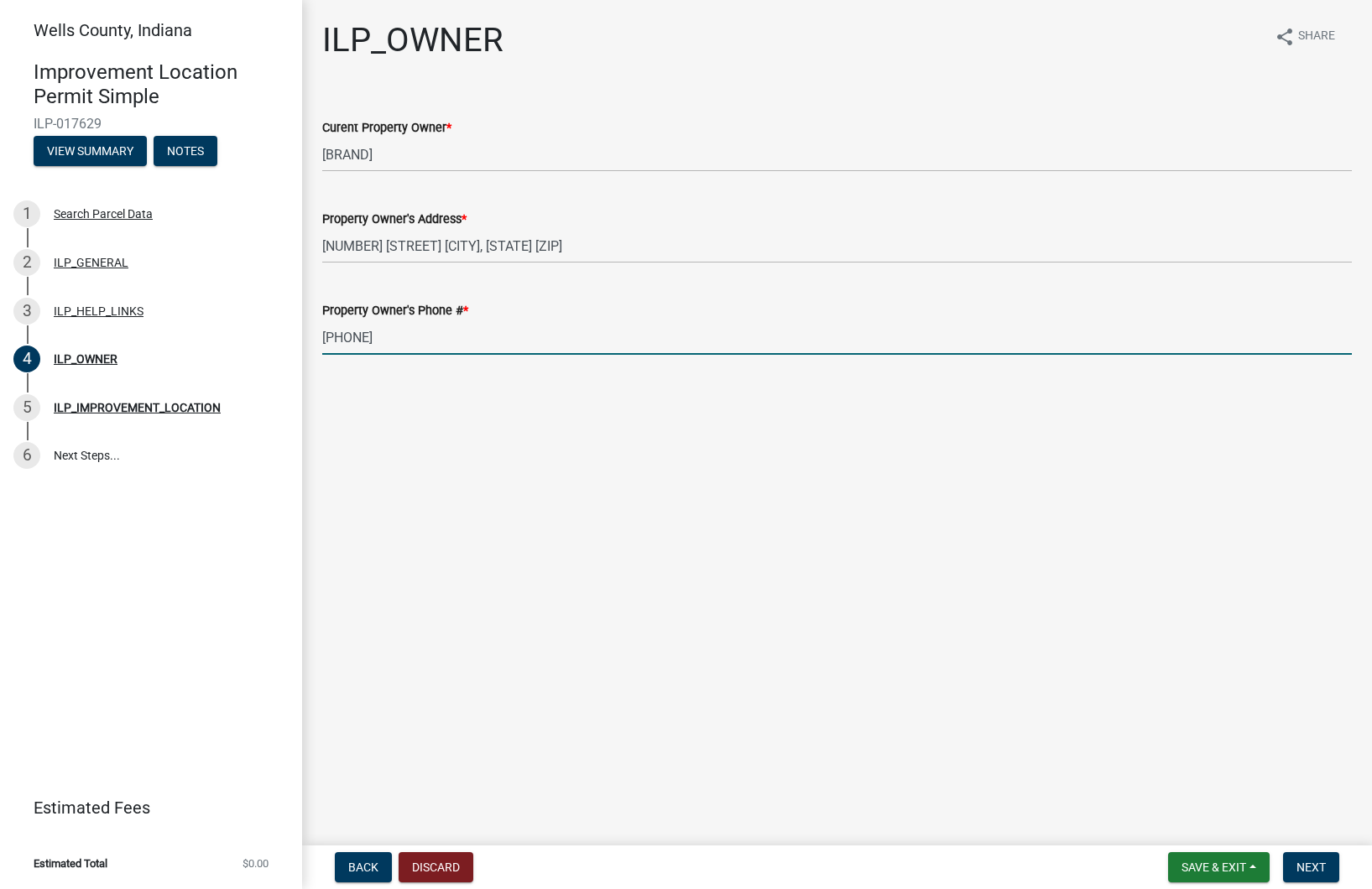 click on "[PHONE]" at bounding box center [837, 337] 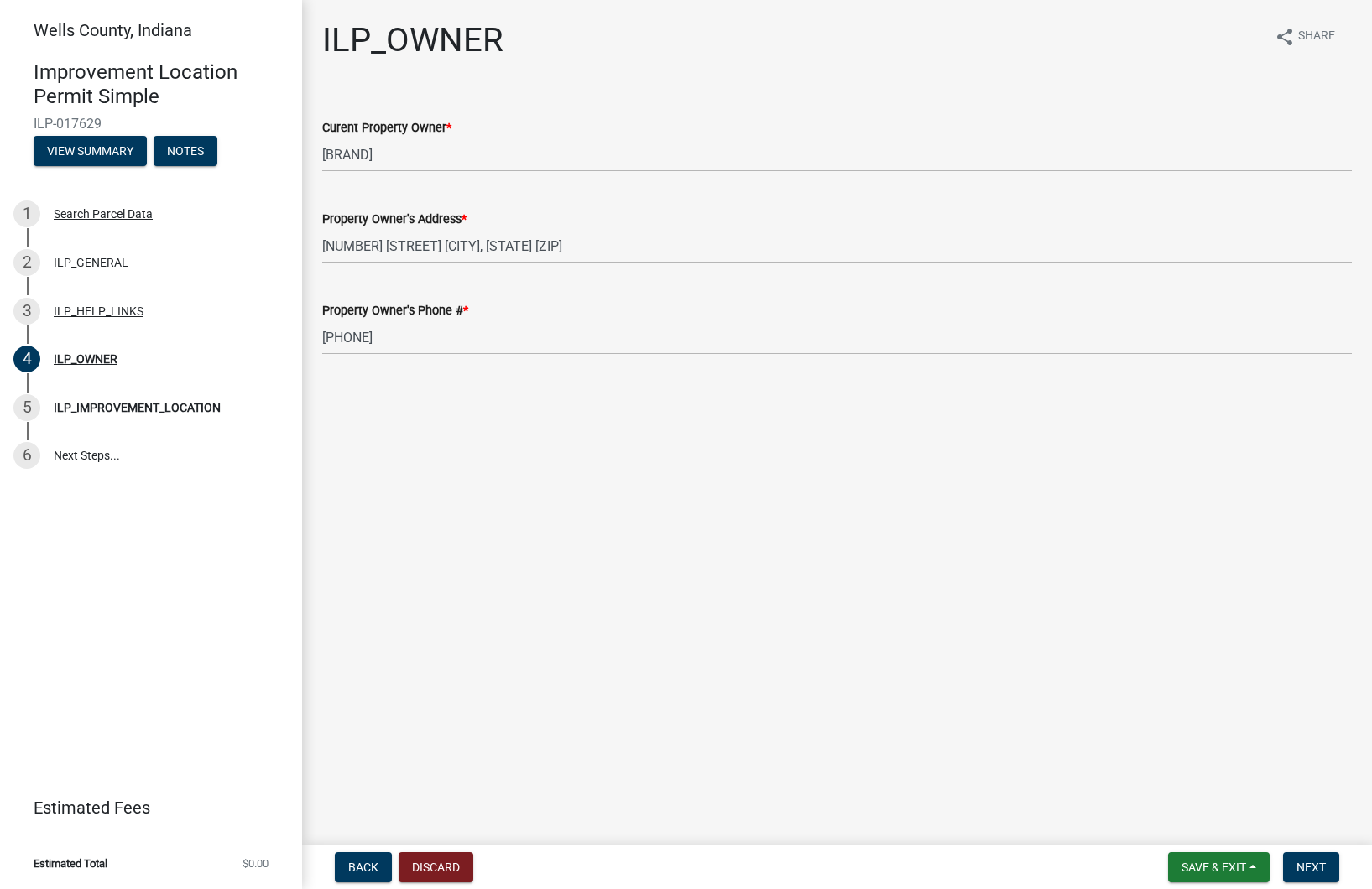 click on "ILP_OWNER share Share  Curent Property Owner  * Casey's  Property Owner's Address  * [NUMBER] [STREET] [CITY], [STATE] [ZIP]  Property Owner's Phone #  * [PHONE]" 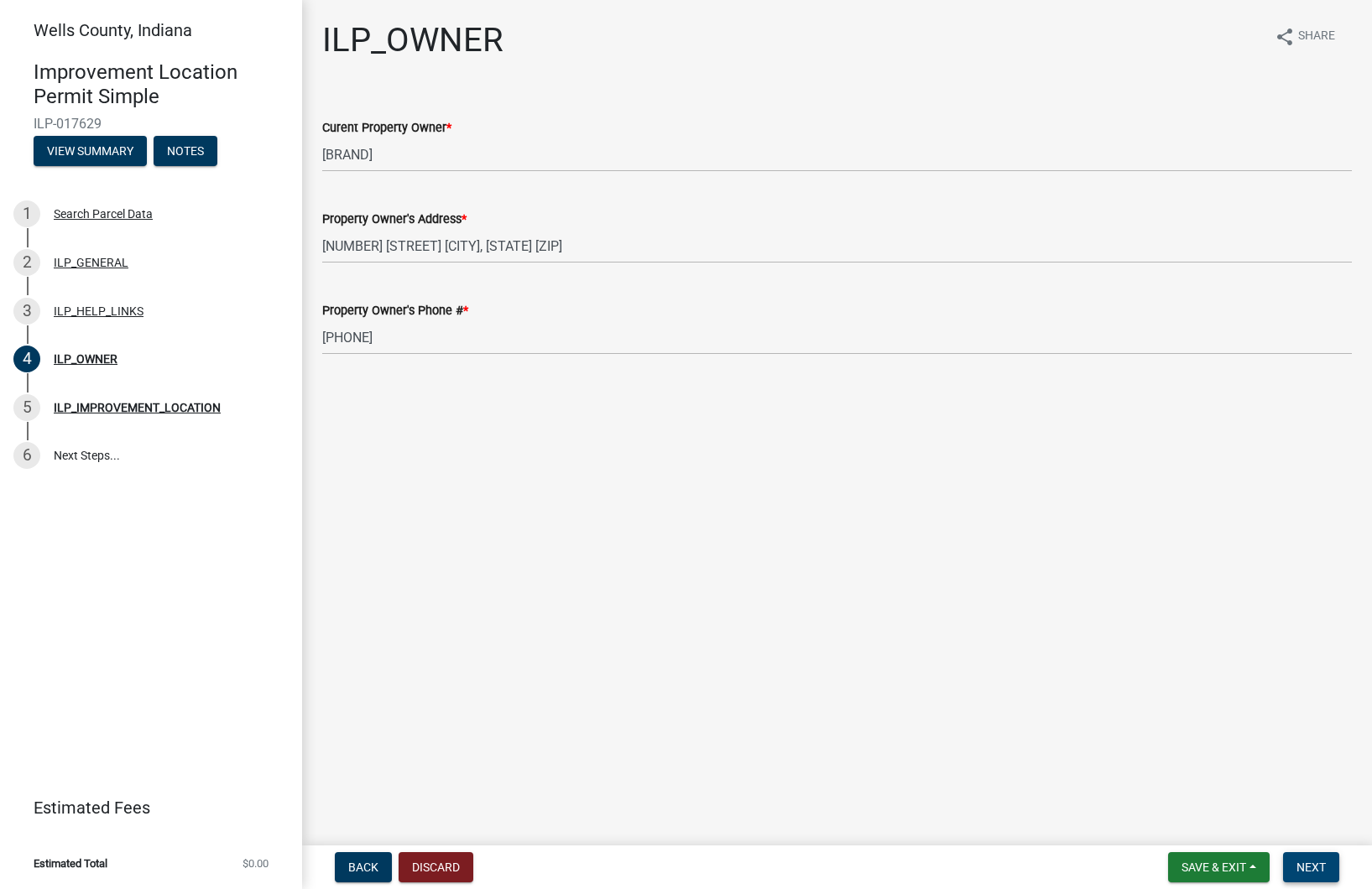 click on "Next" at bounding box center (1311, 867) 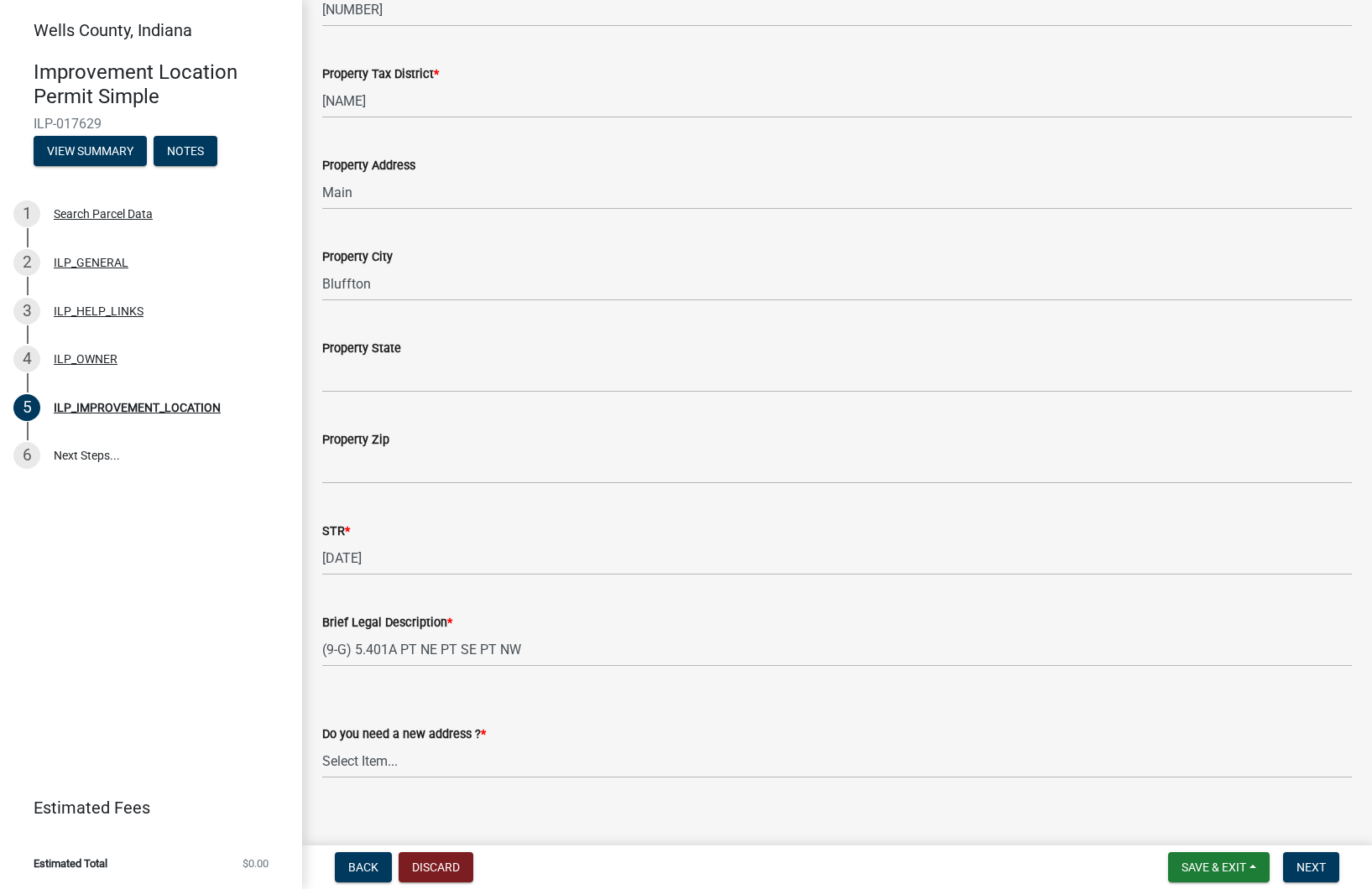 scroll, scrollTop: 165, scrollLeft: 0, axis: vertical 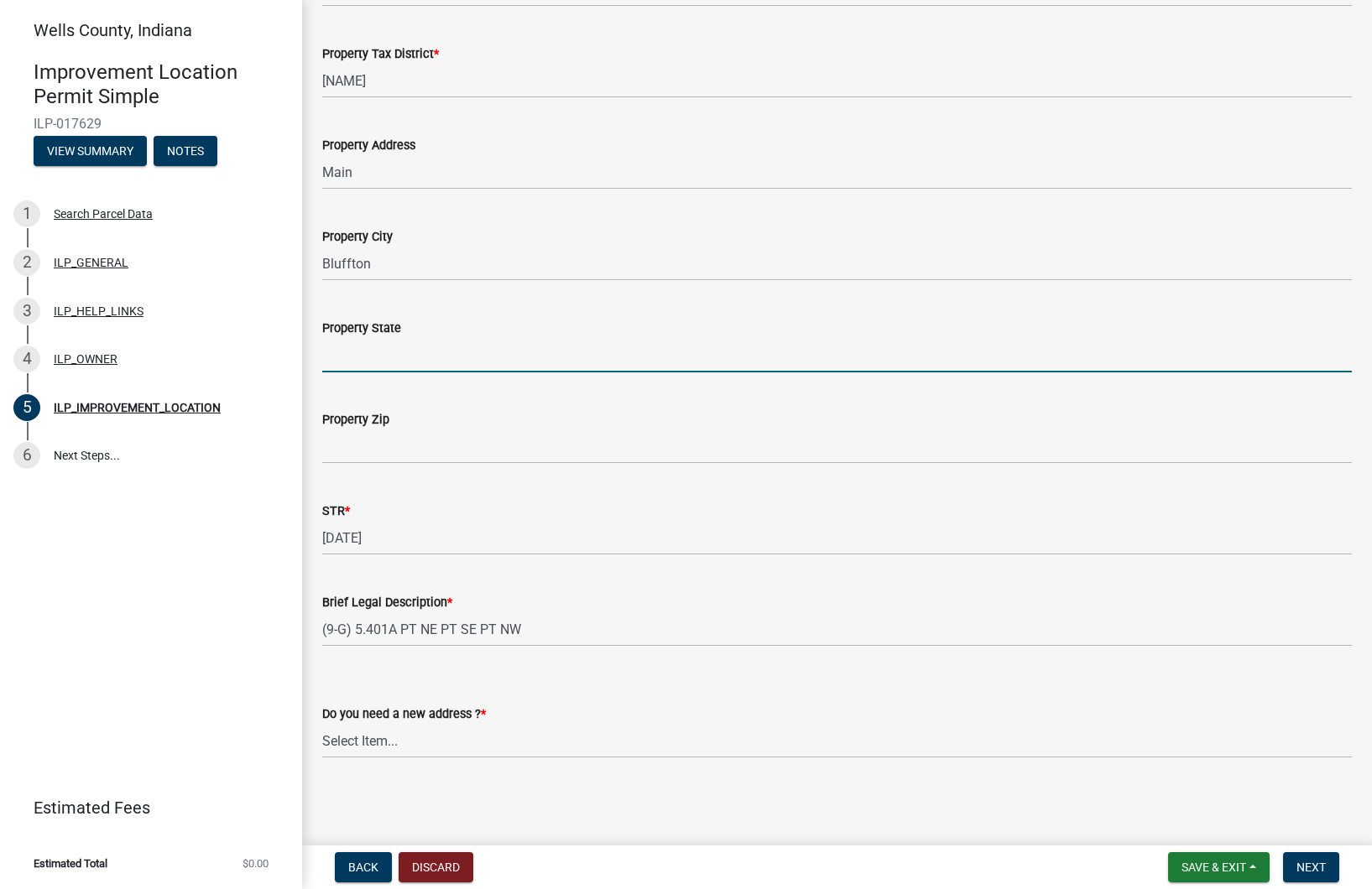 click on "Property State" at bounding box center [837, 355] 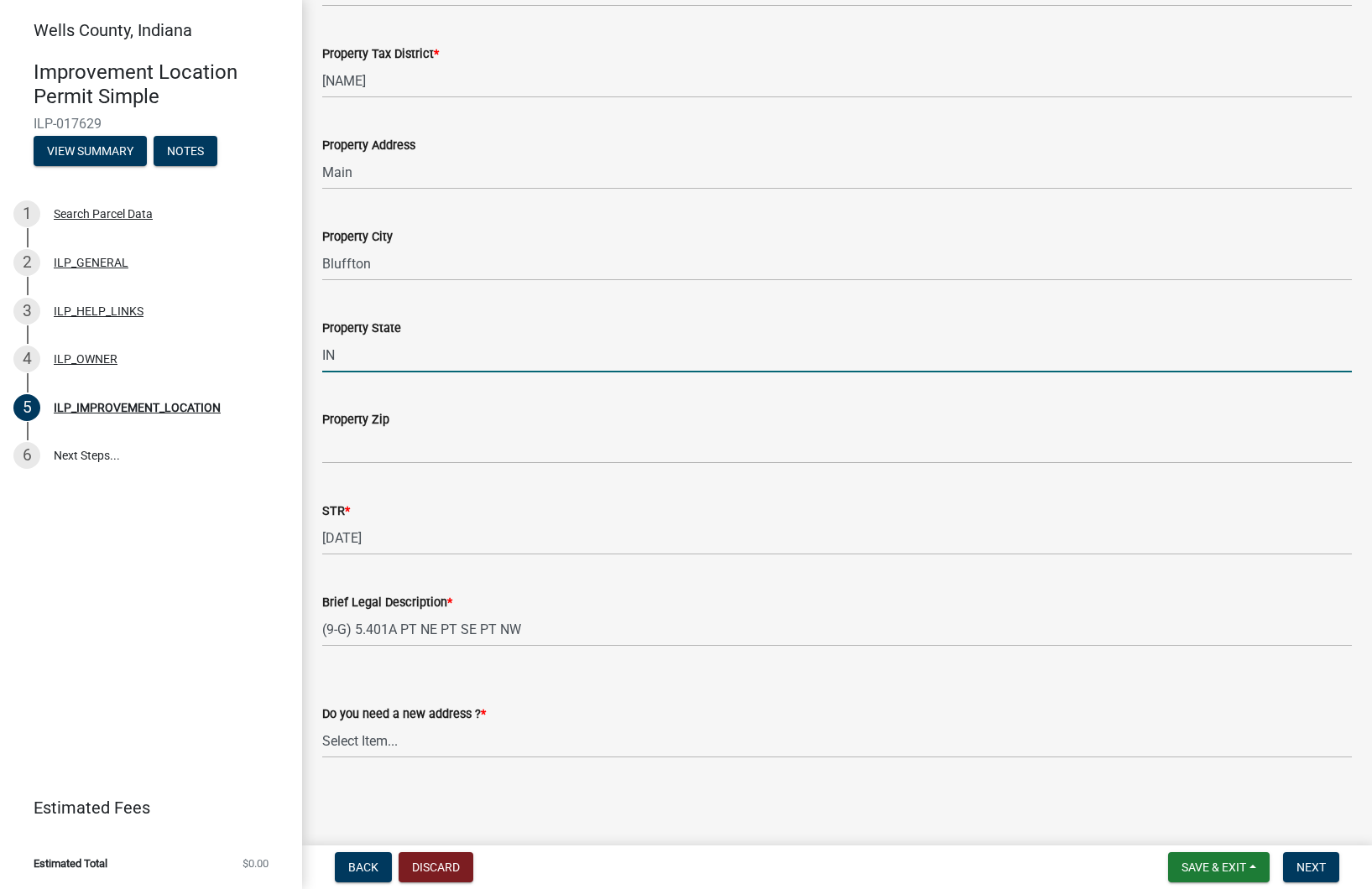 type on "Indiana" 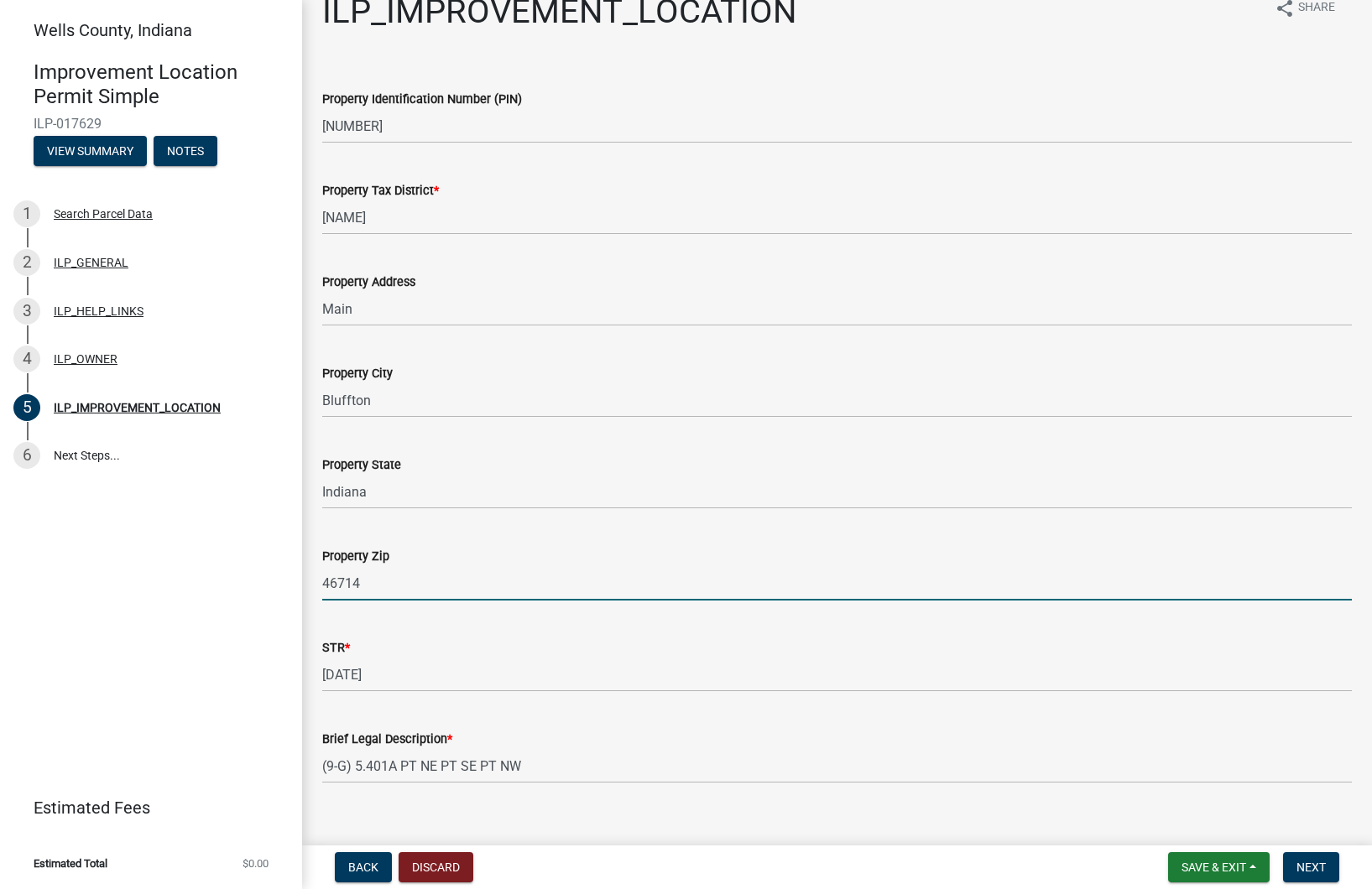 scroll, scrollTop: 56, scrollLeft: 0, axis: vertical 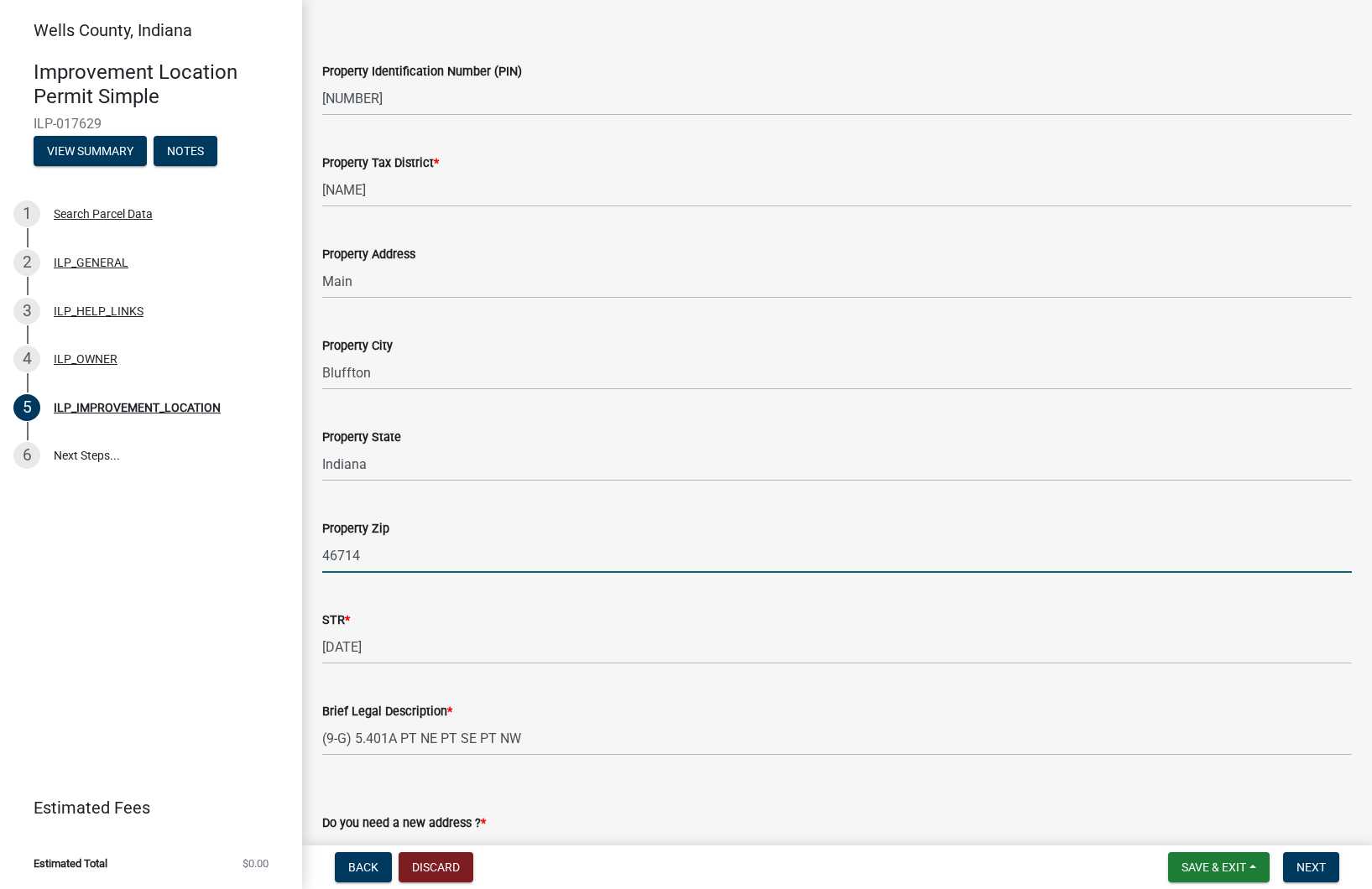 type on "46714" 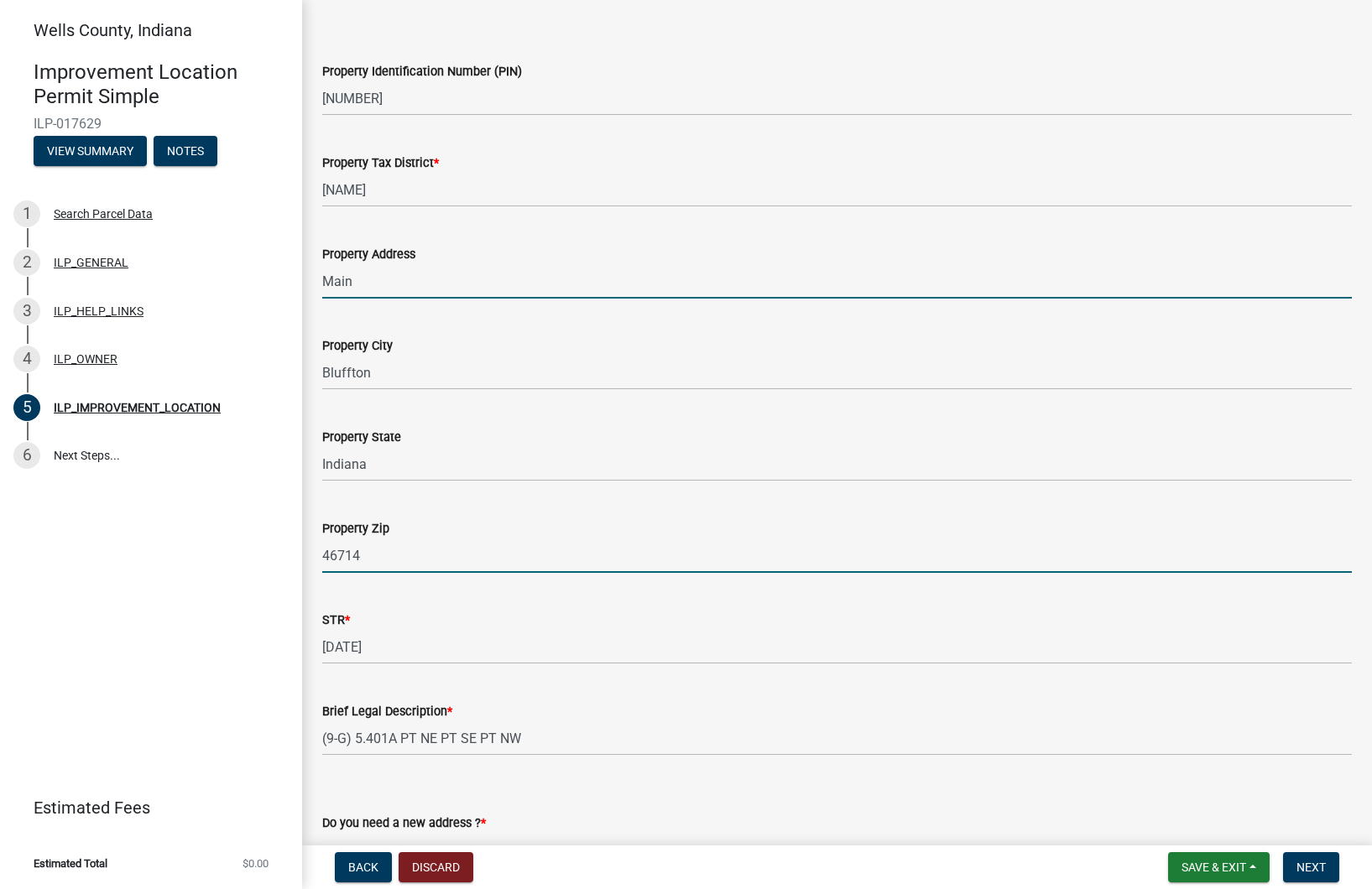 click on "Main" at bounding box center (837, 281) 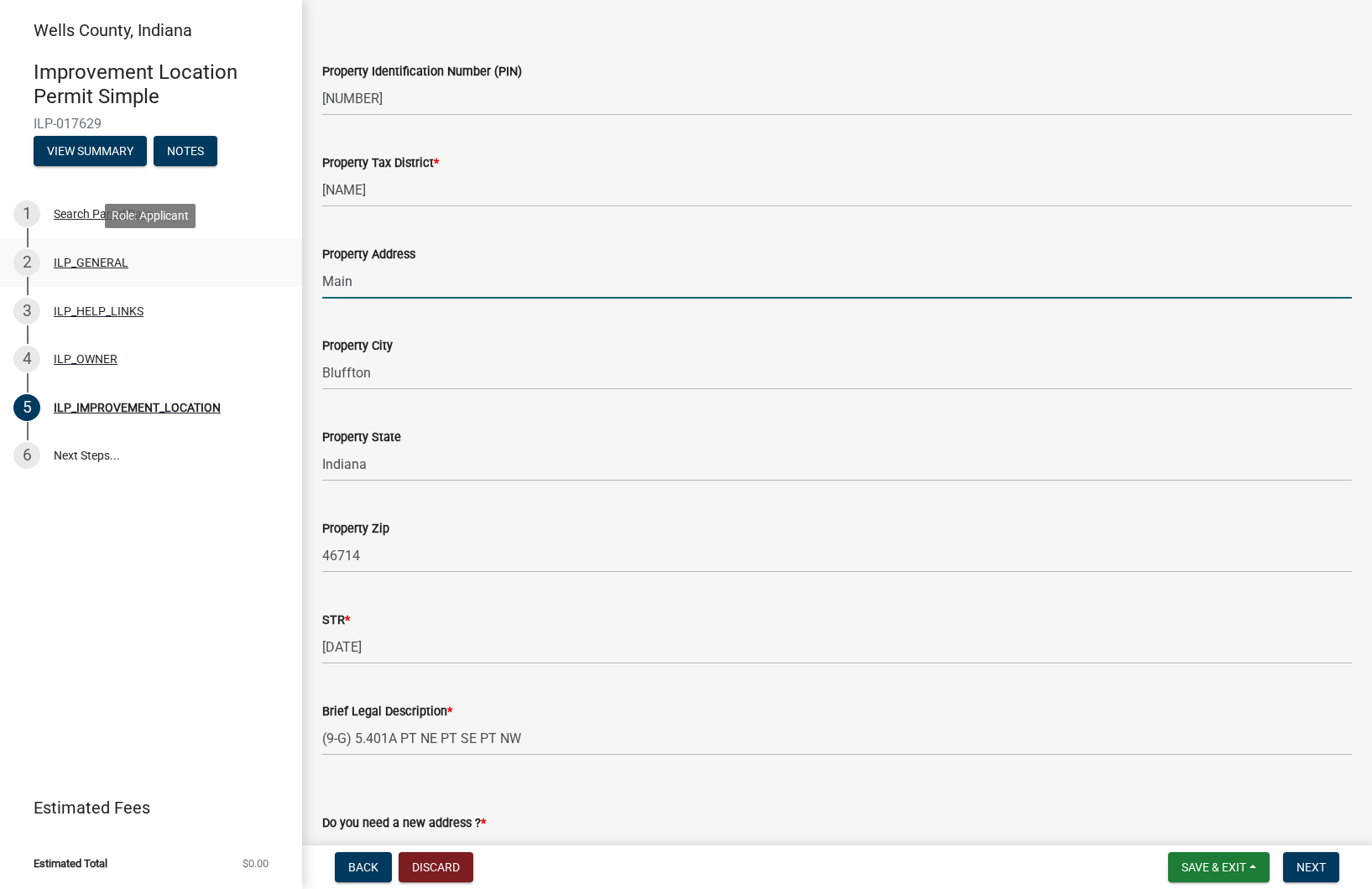drag, startPoint x: 360, startPoint y: 284, endPoint x: 262, endPoint y: 283, distance: 98.0051 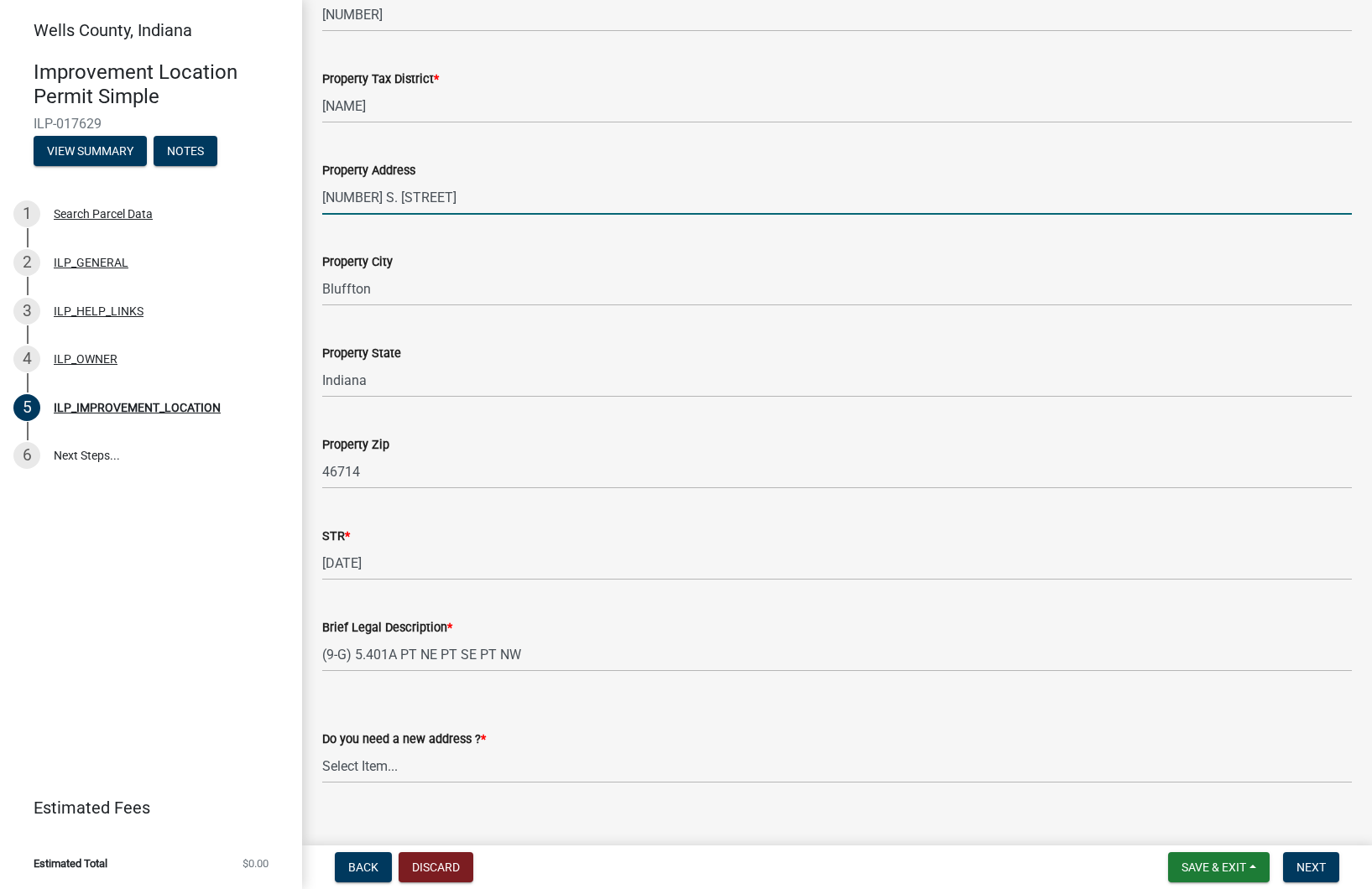 scroll, scrollTop: 165, scrollLeft: 0, axis: vertical 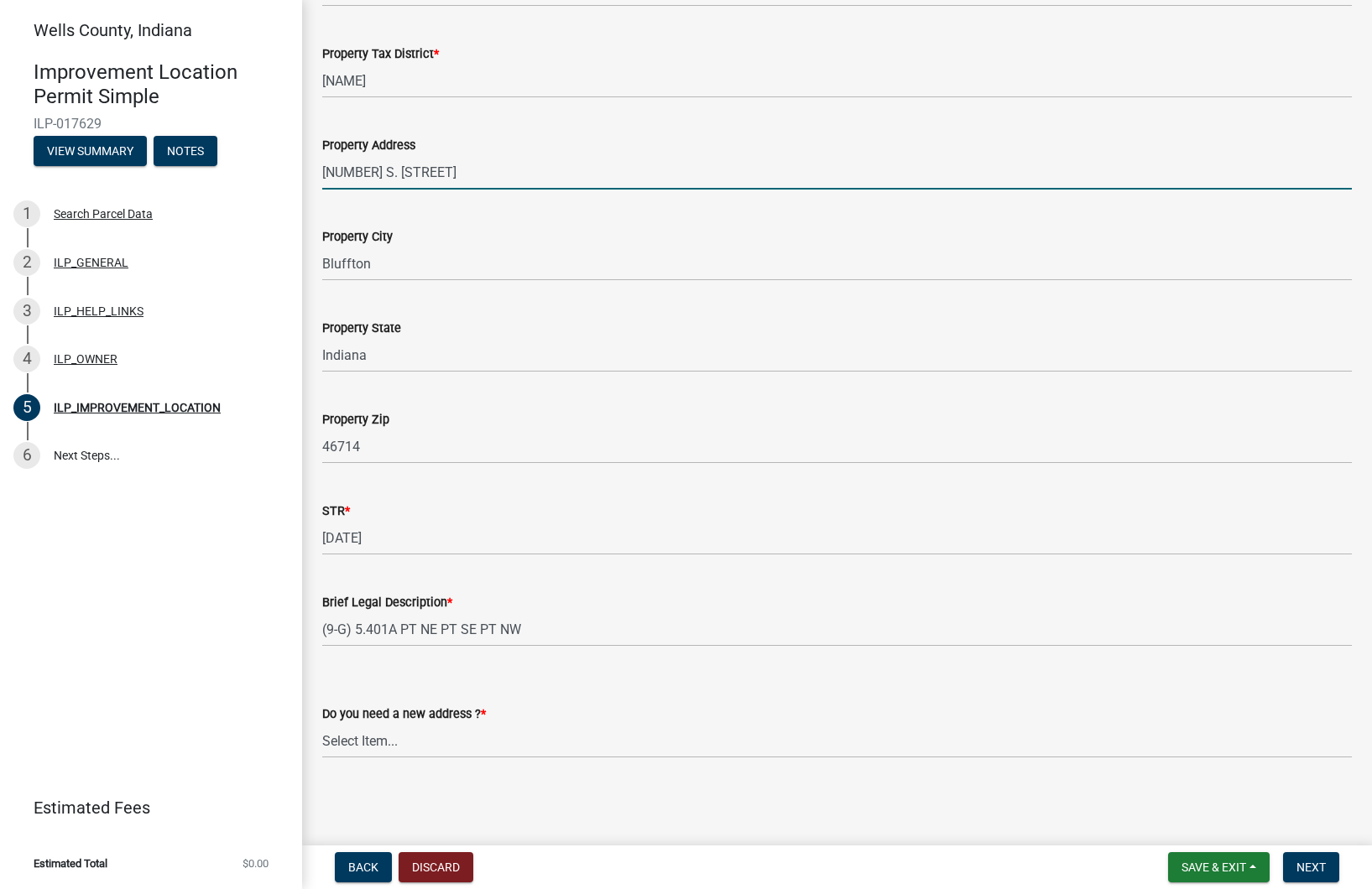 type on "[NUMBER] S. [STREET]" 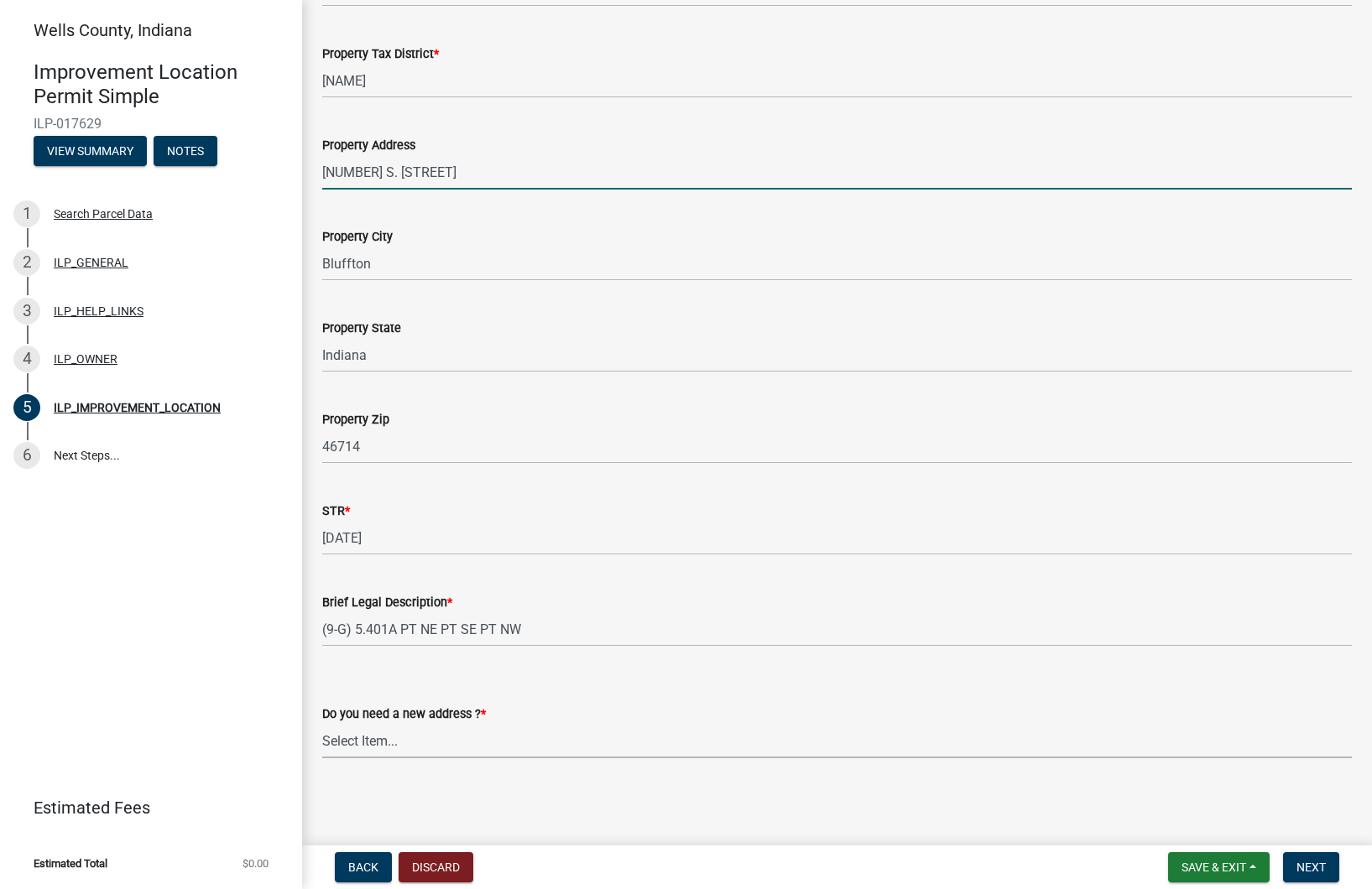 click on "Select Item...   YES   NO" at bounding box center (837, 741) 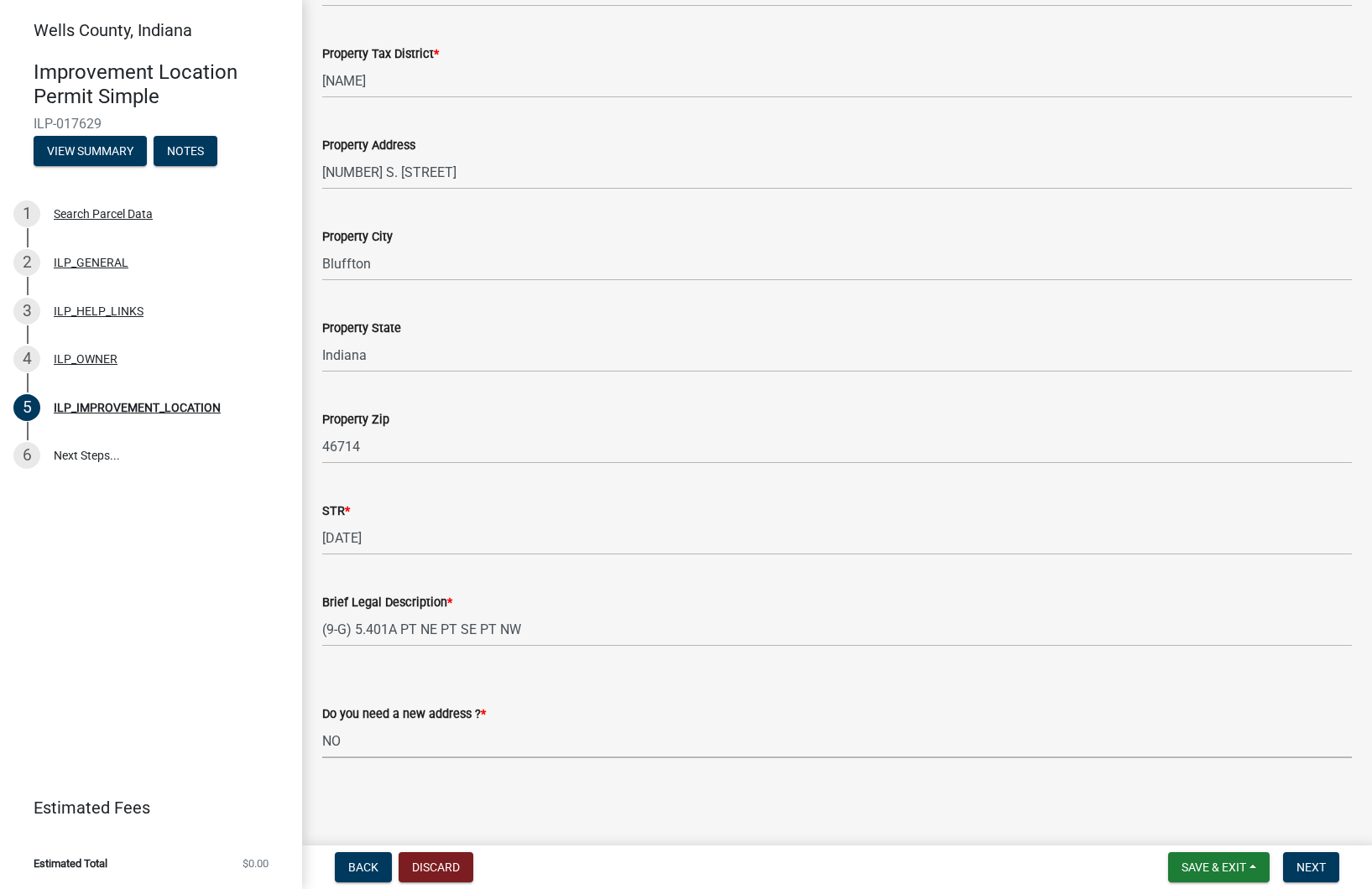 click on "Select Item...   YES   NO" at bounding box center [837, 741] 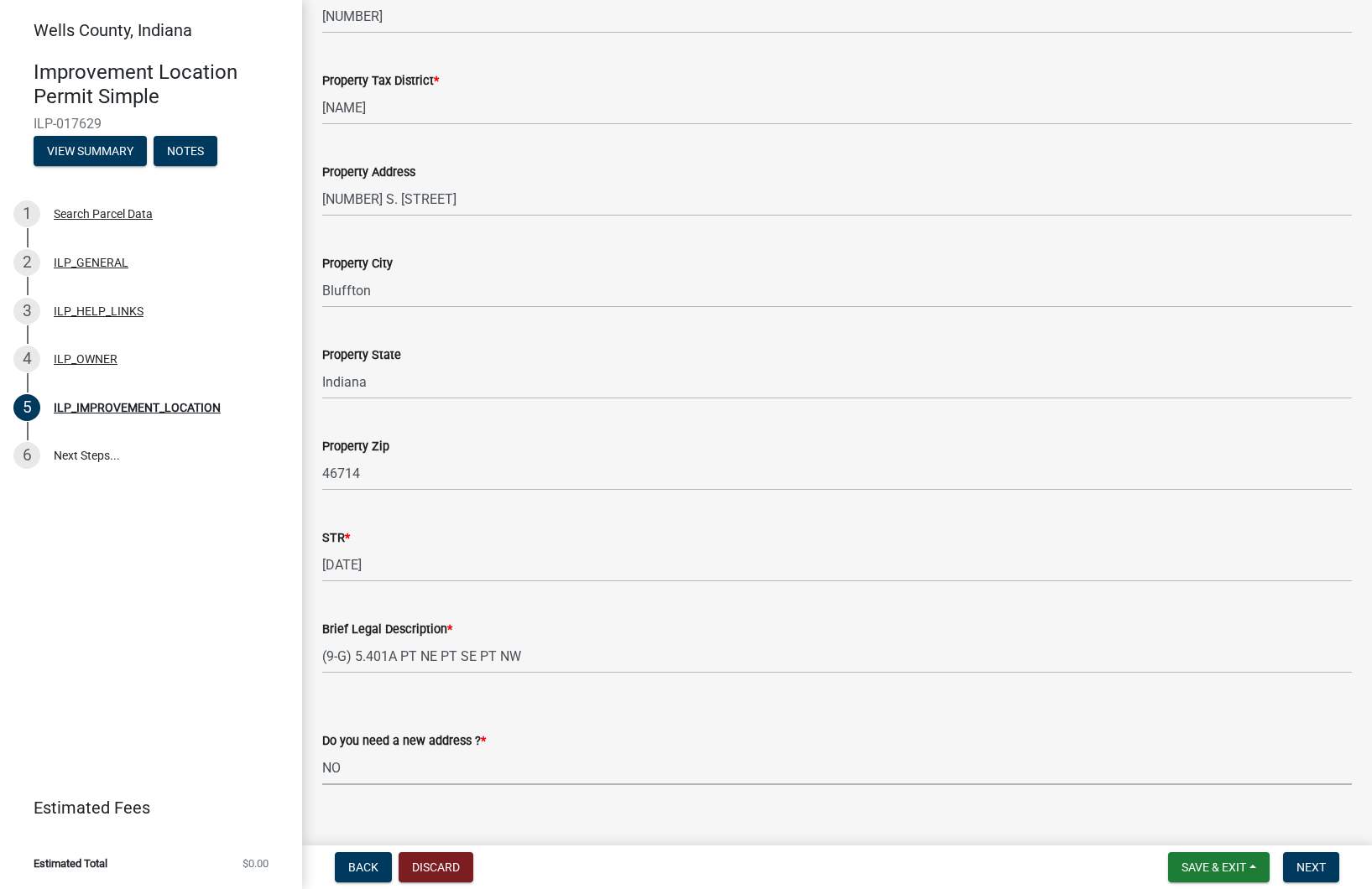 scroll, scrollTop: 165, scrollLeft: 0, axis: vertical 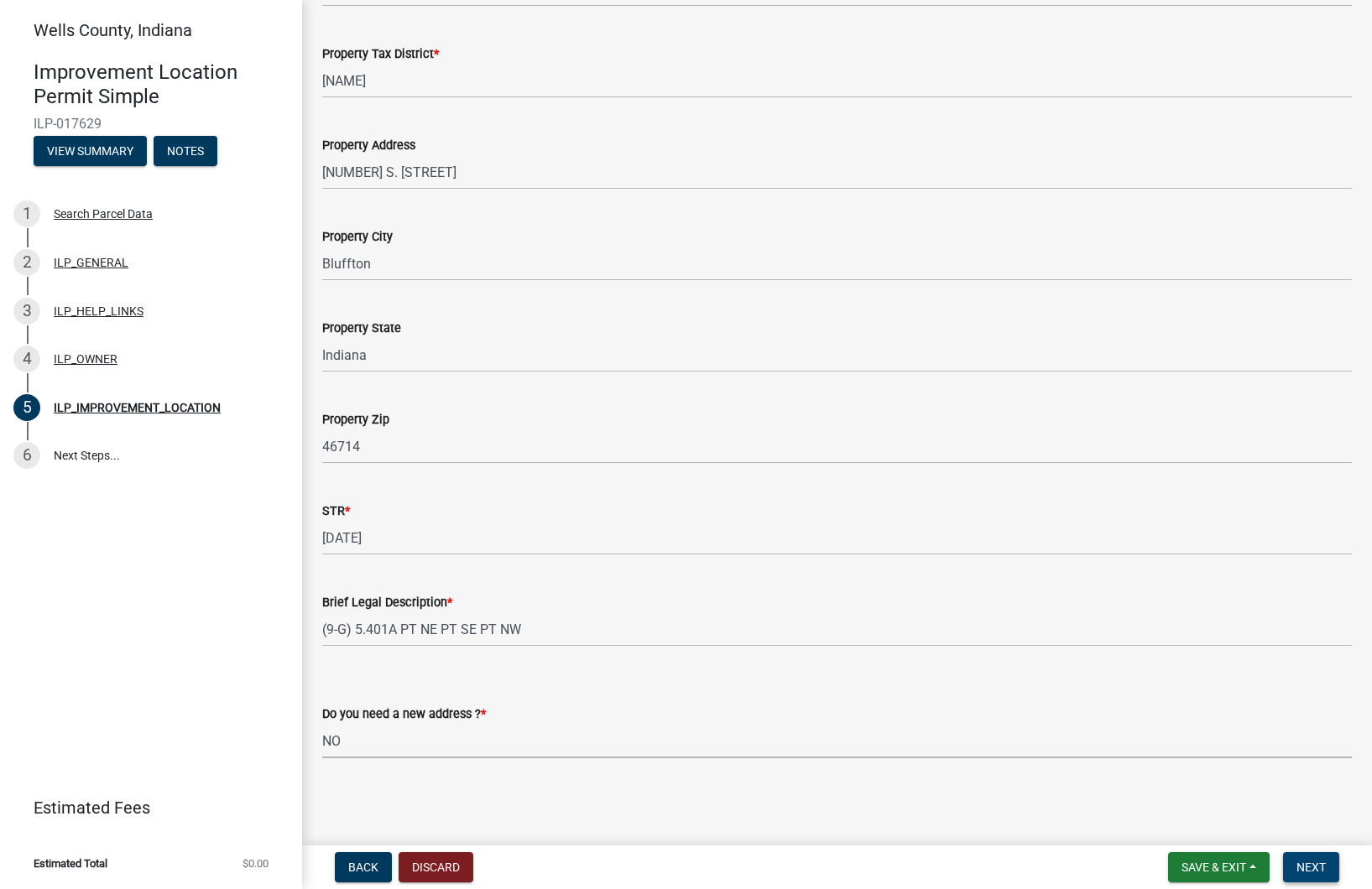 click on "Next" at bounding box center [1311, 867] 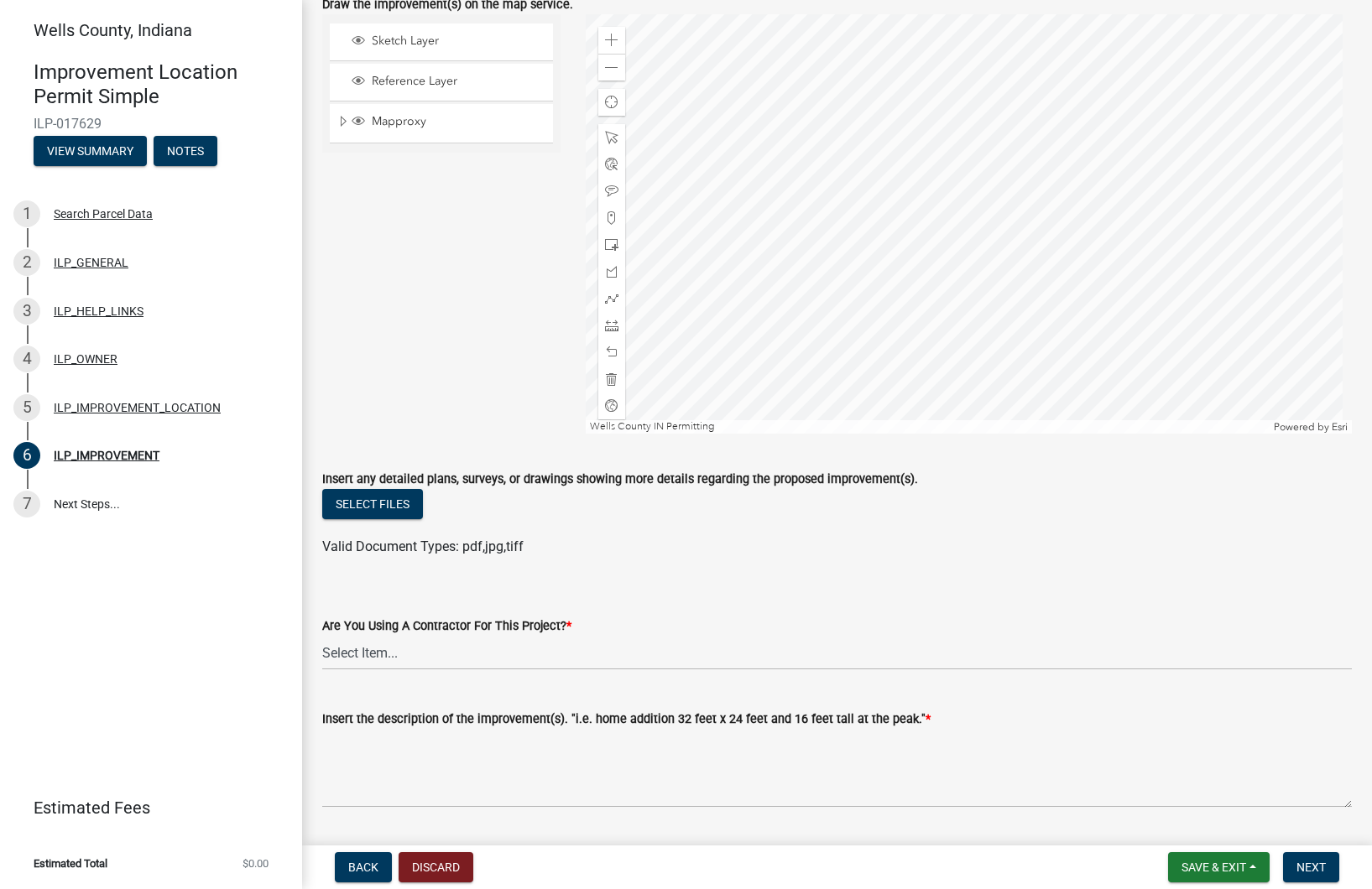 scroll, scrollTop: 0, scrollLeft: 0, axis: both 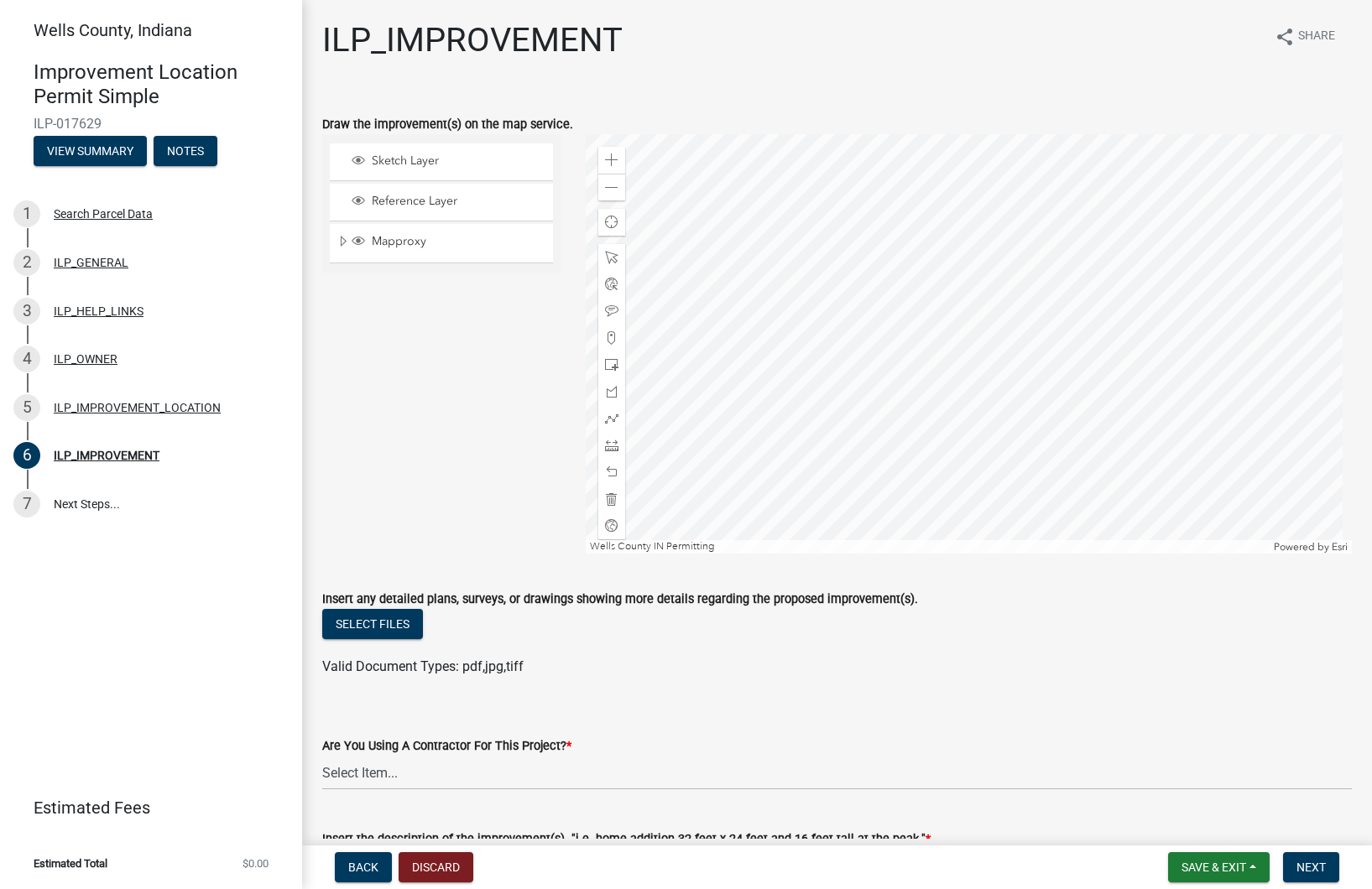 click on "[COUNTY], [STATE] Improvement Location Permit Simple  ILP-[NUMBER]   View Summary   Notes   1     Search Parcel Data   2     ILP_GENERAL   3     ILP_HELP_LINKS   4     ILP_OWNER   5     ILP_IMPROVEMENT_LOCATION   6     ILP_IMPROVEMENT   7   Next Steps...  Estimated Fees Estimated Total $0.00" at bounding box center (151, 444) 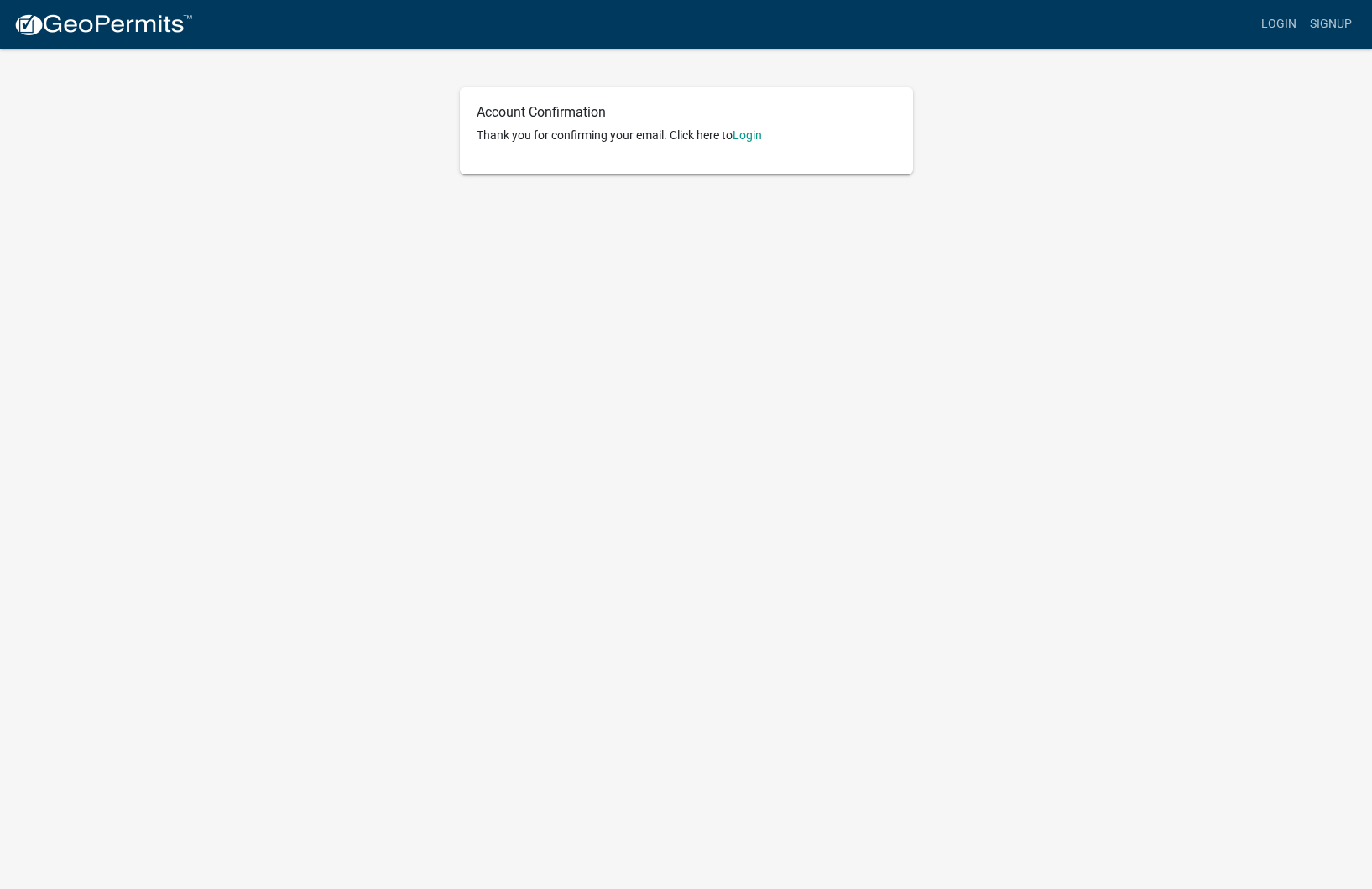 scroll, scrollTop: 0, scrollLeft: 0, axis: both 